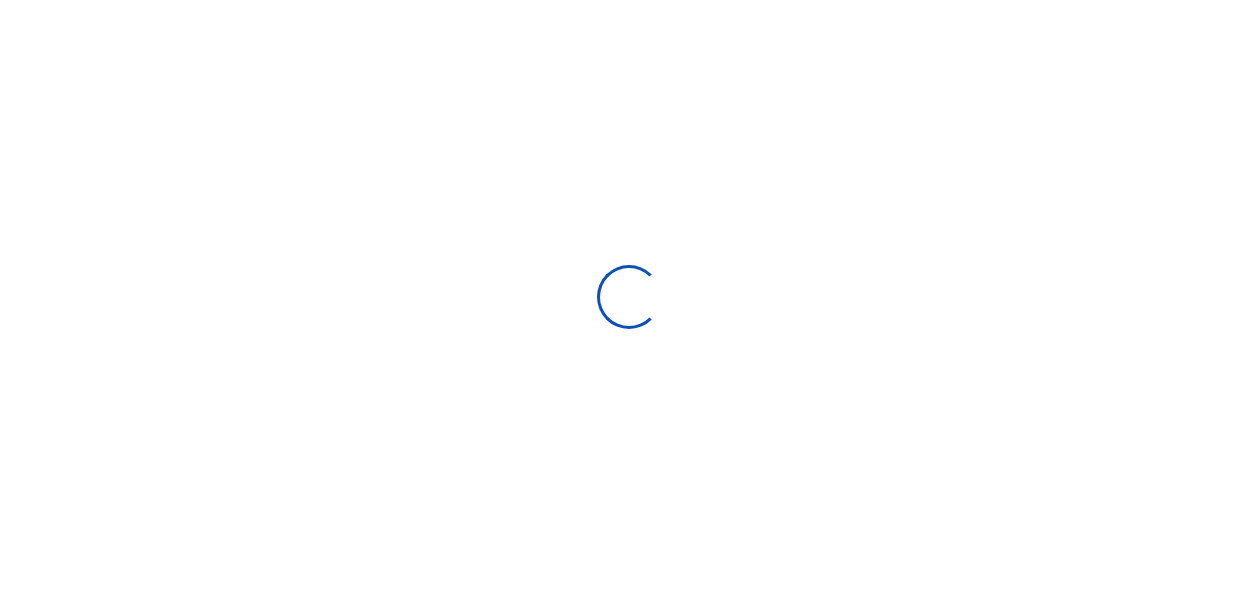 scroll, scrollTop: 0, scrollLeft: 0, axis: both 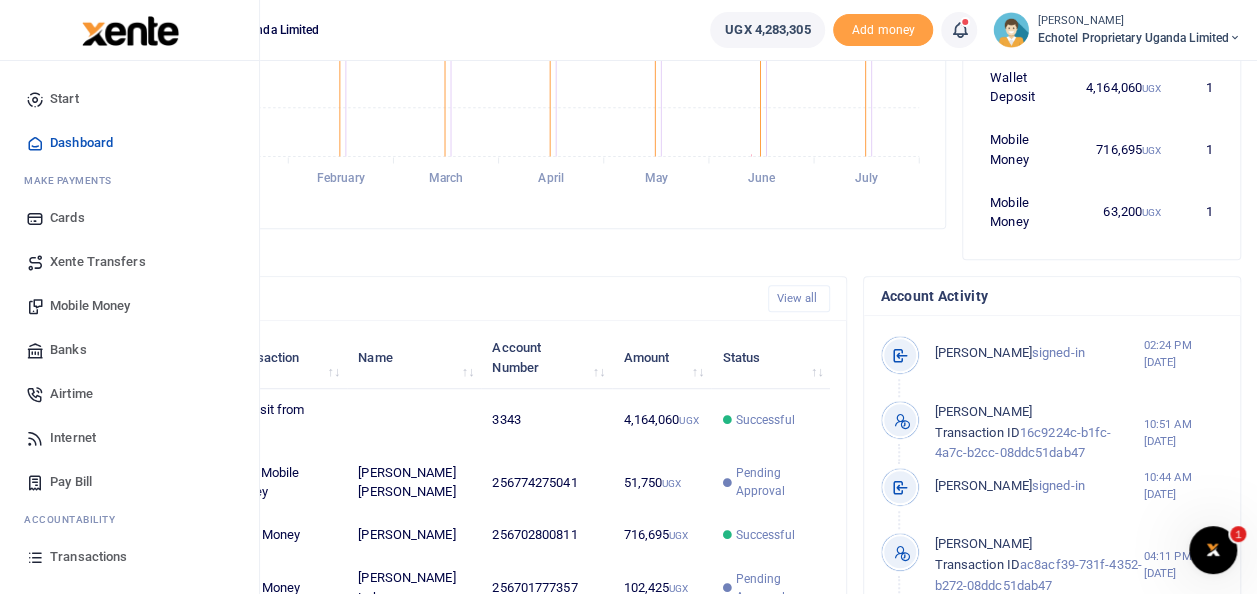 click on "Mobile Money" at bounding box center (90, 306) 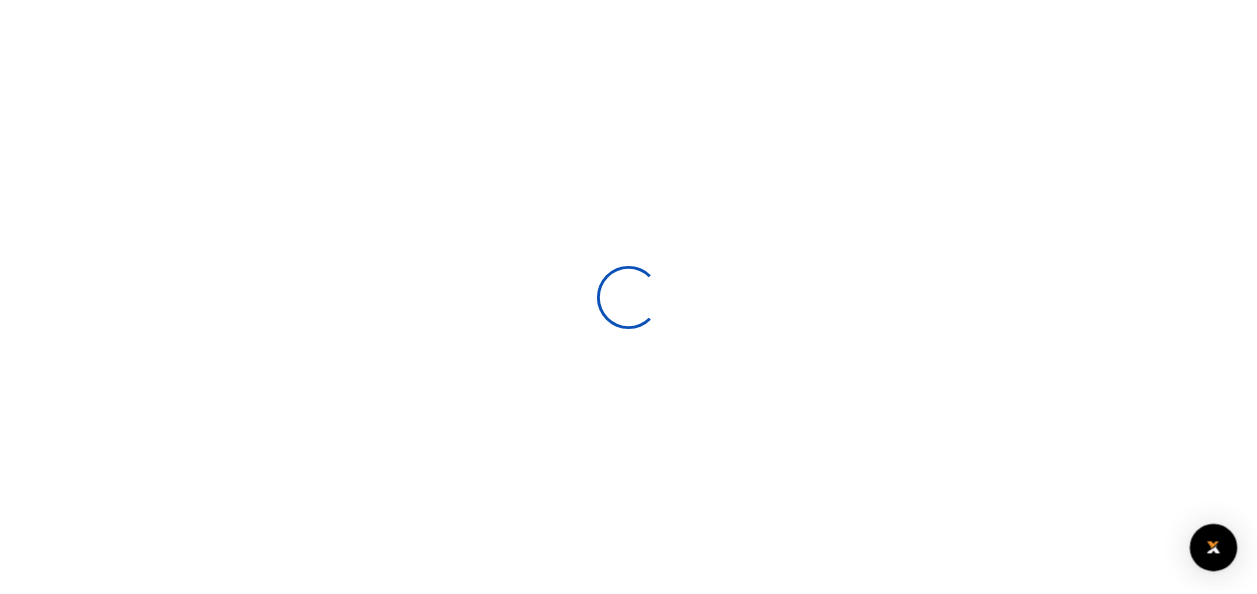 scroll, scrollTop: 0, scrollLeft: 0, axis: both 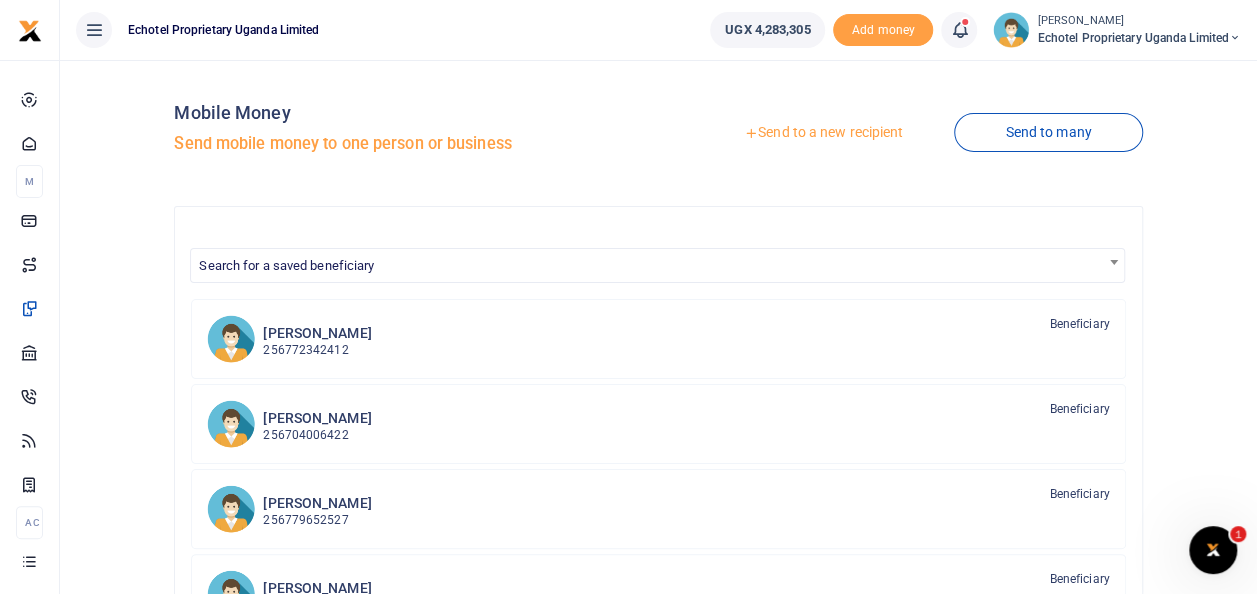 click on "Send to a new recipient" at bounding box center [823, 133] 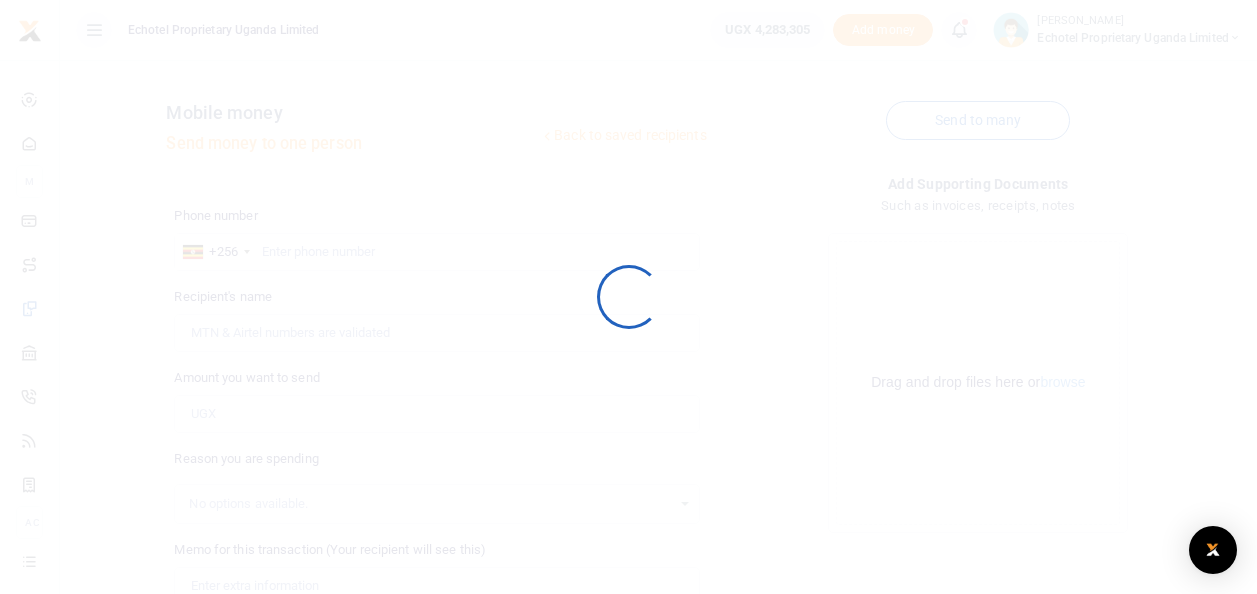 scroll, scrollTop: 0, scrollLeft: 0, axis: both 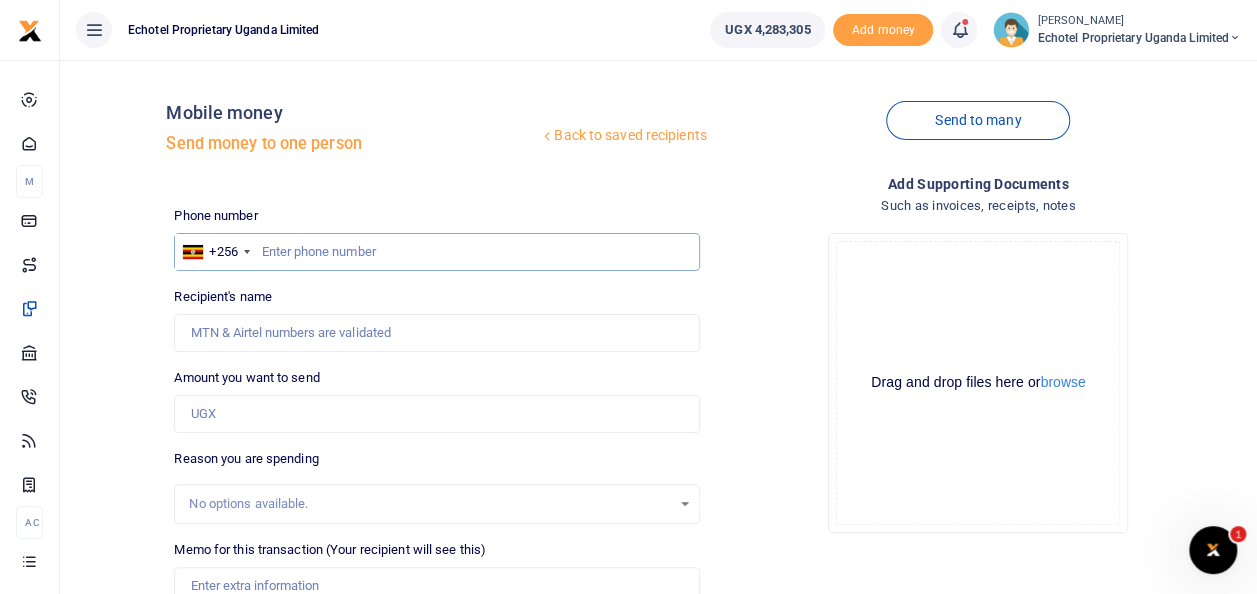 click at bounding box center (436, 252) 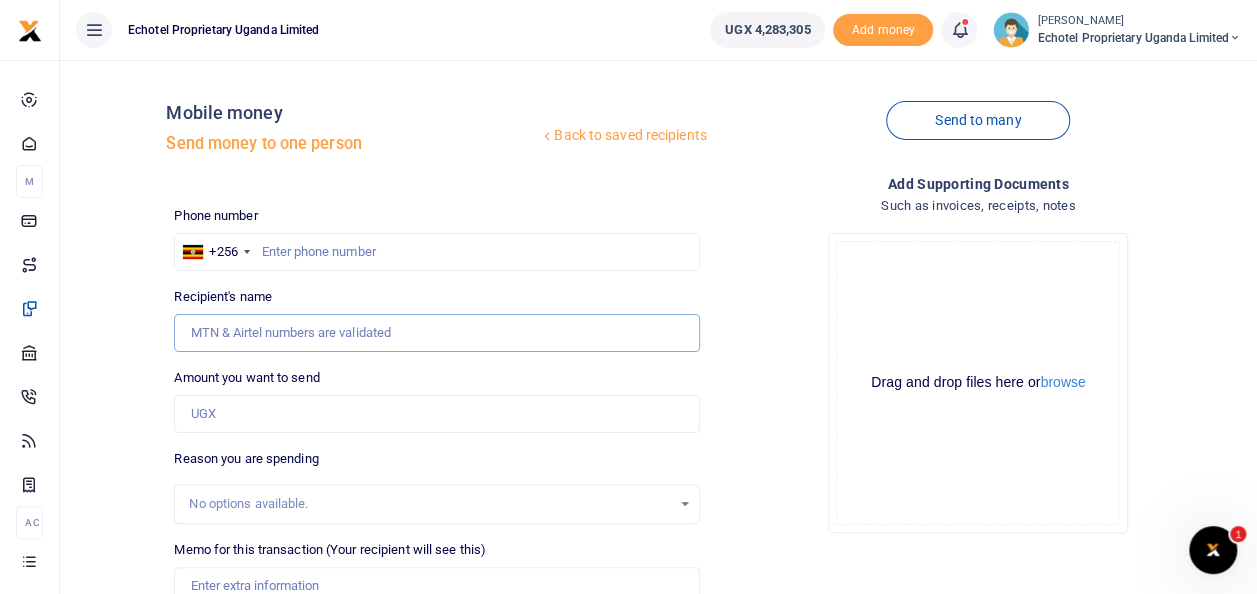 click on "Recipient's name" at bounding box center (436, 333) 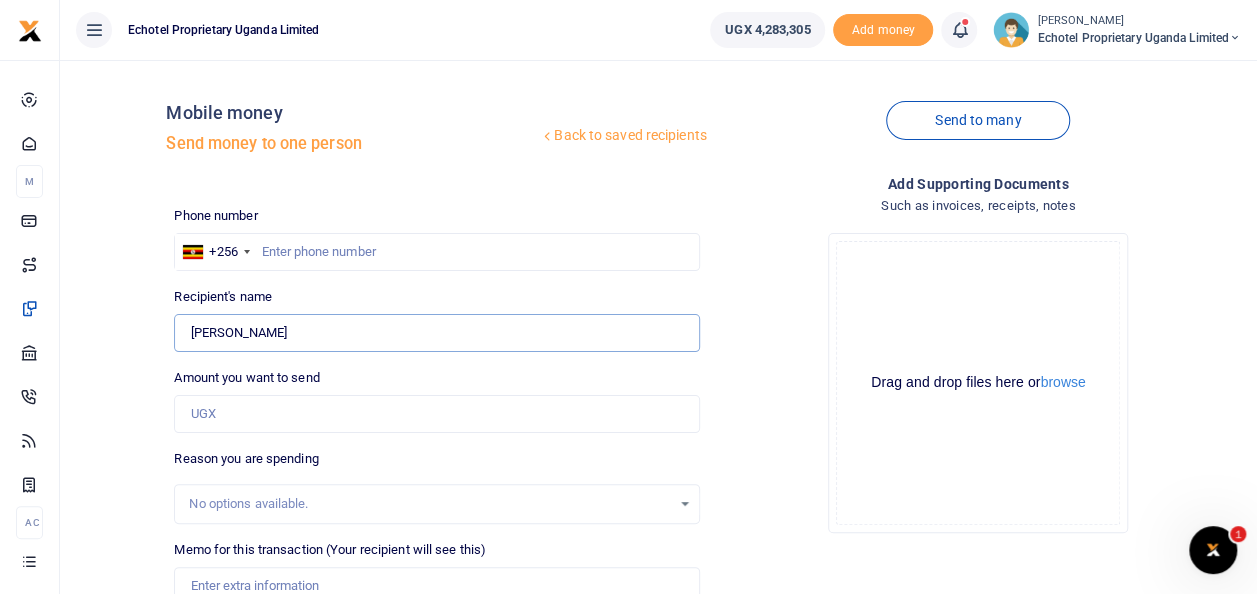 click on "Ronald Kugonza" at bounding box center (436, 333) 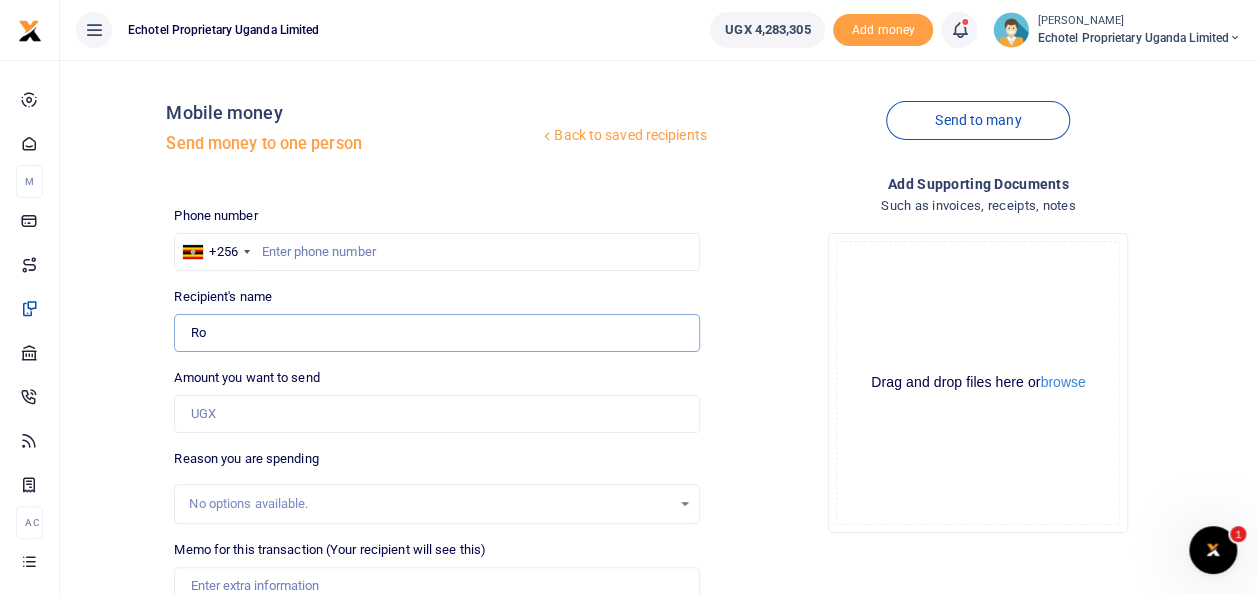 type on "R" 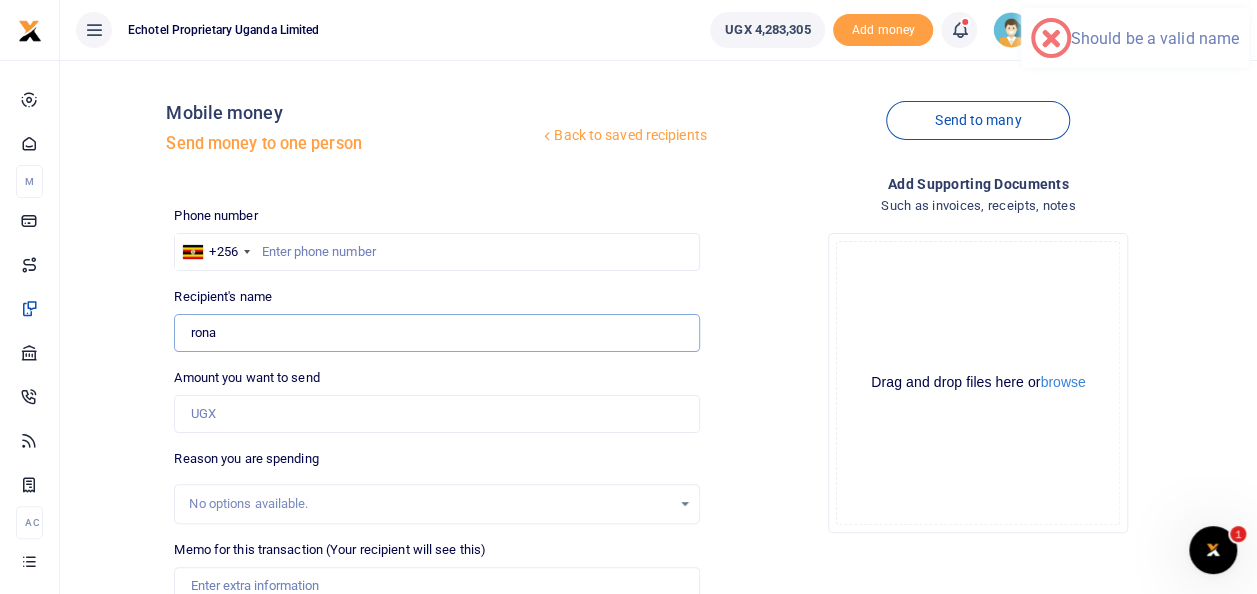 type on "Ronald Kugonza" 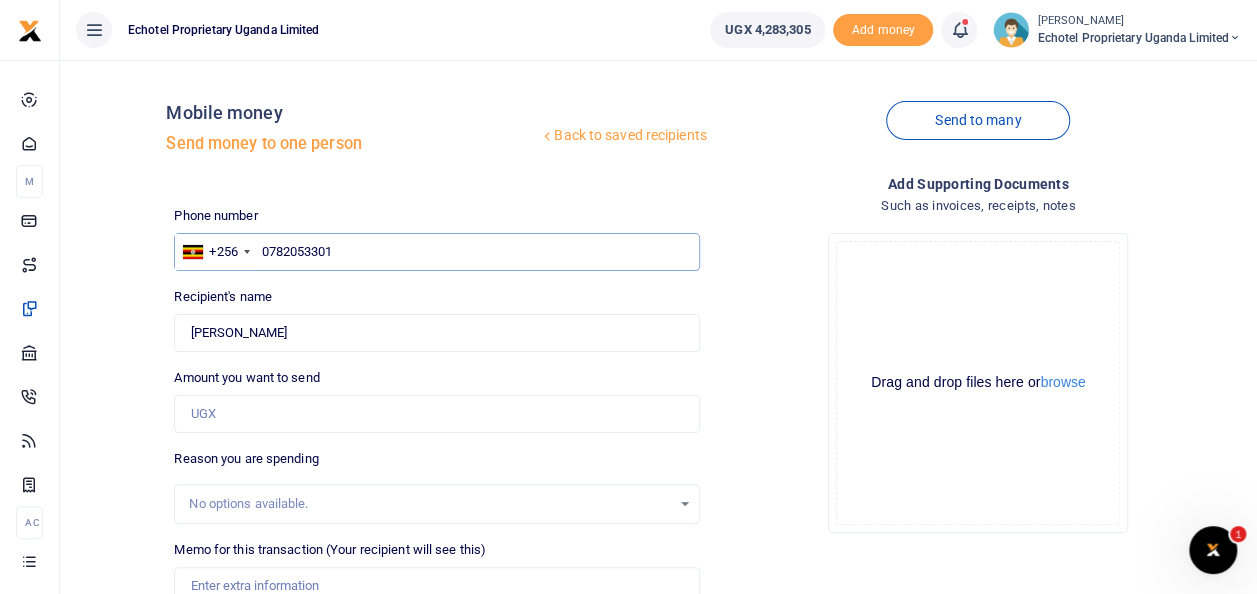 click on "0782053301" at bounding box center [436, 252] 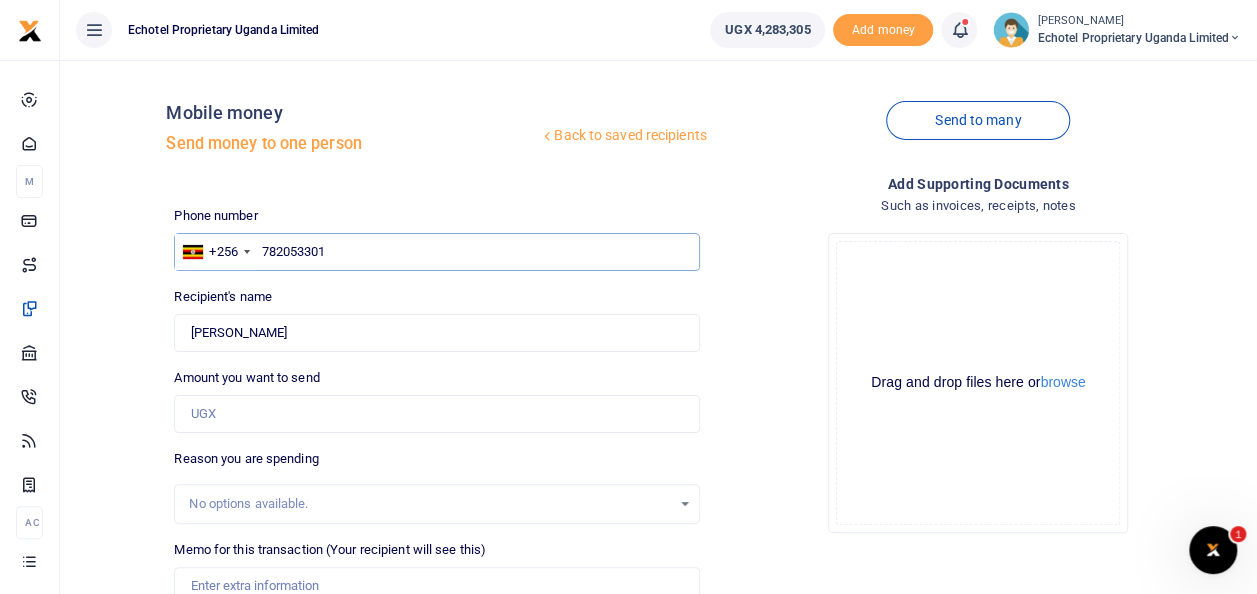type on "782053301" 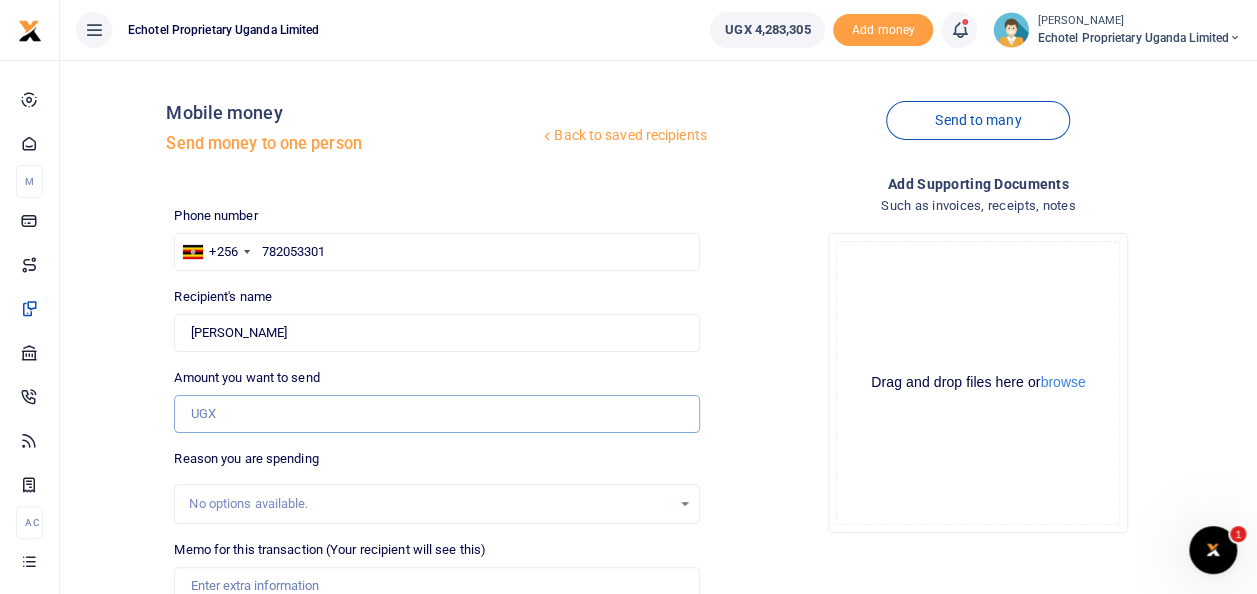 click on "Amount you want to send" at bounding box center [436, 414] 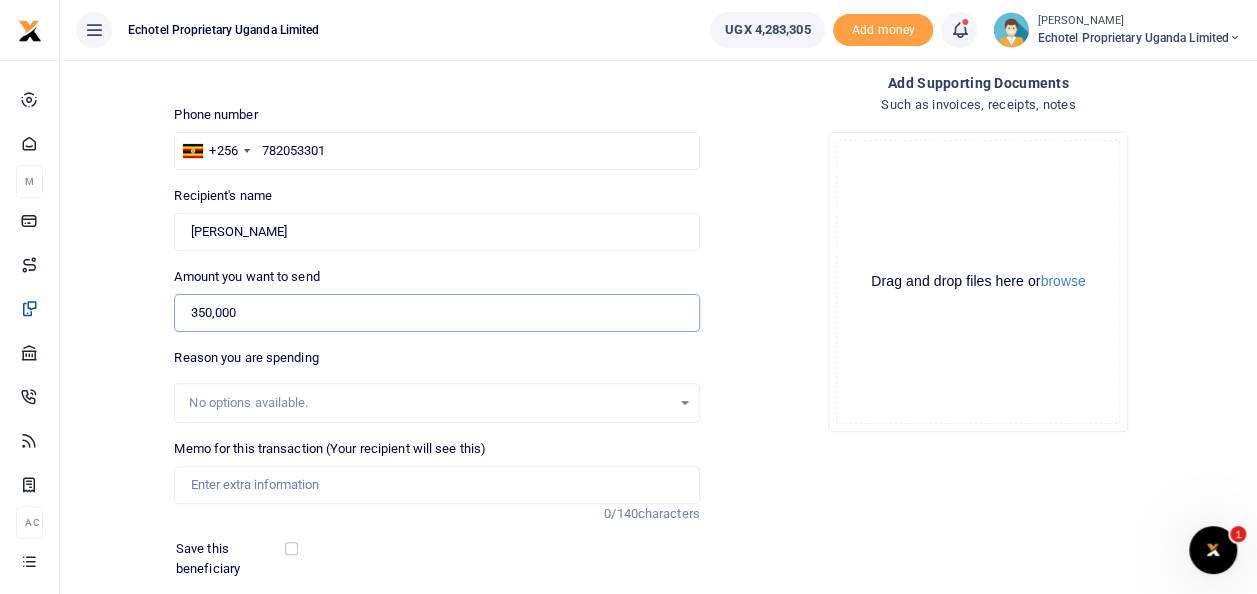 scroll, scrollTop: 108, scrollLeft: 0, axis: vertical 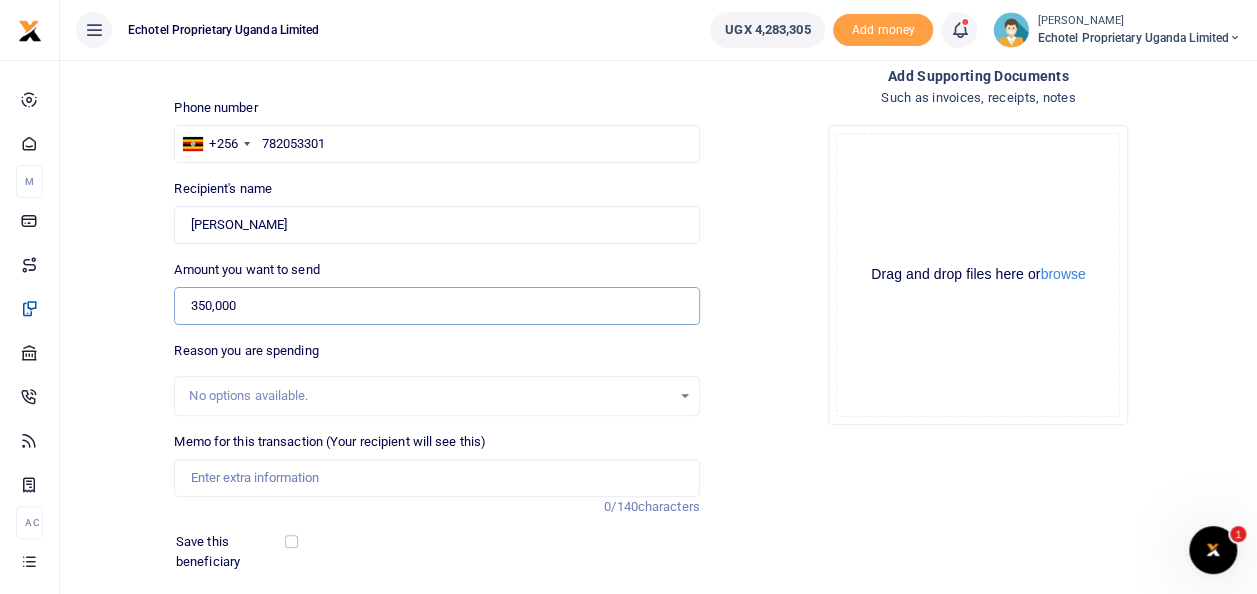 type on "350,000" 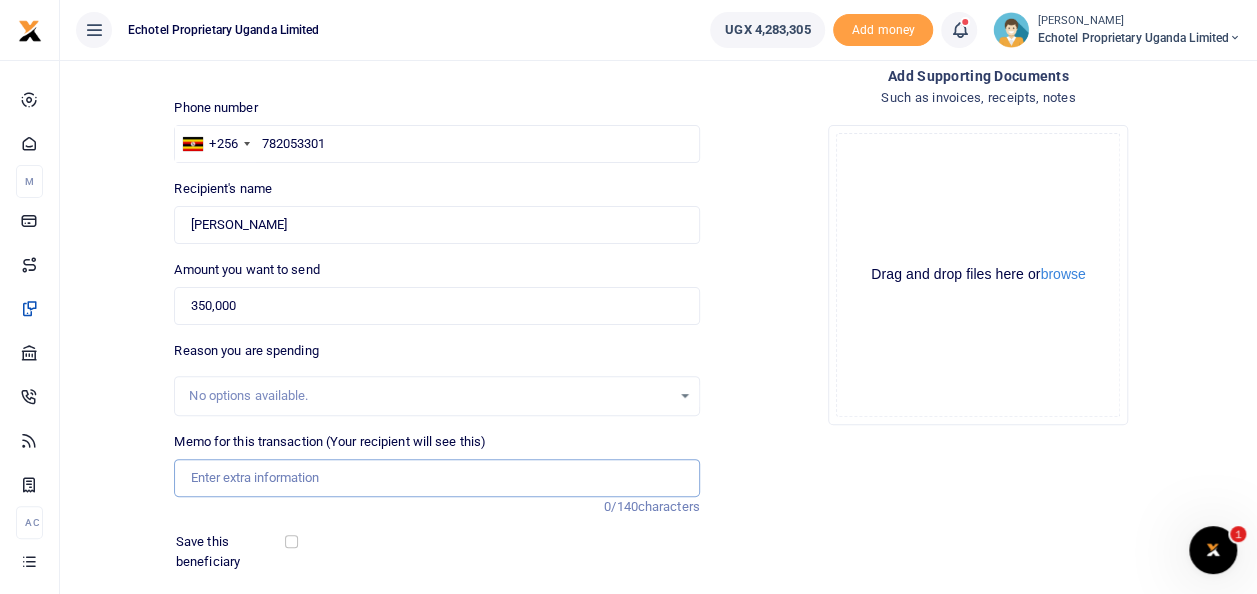 click on "Memo for this transaction (Your recipient will see this)" at bounding box center (436, 478) 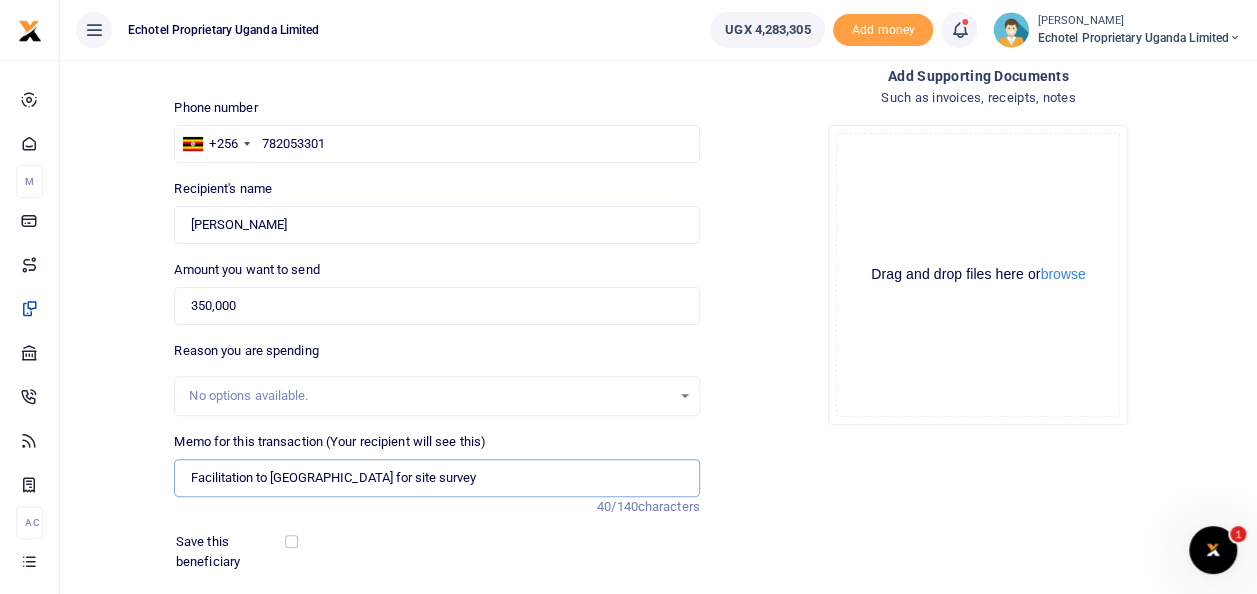 click on "Facilitation to Buliisa for site survey" at bounding box center [436, 478] 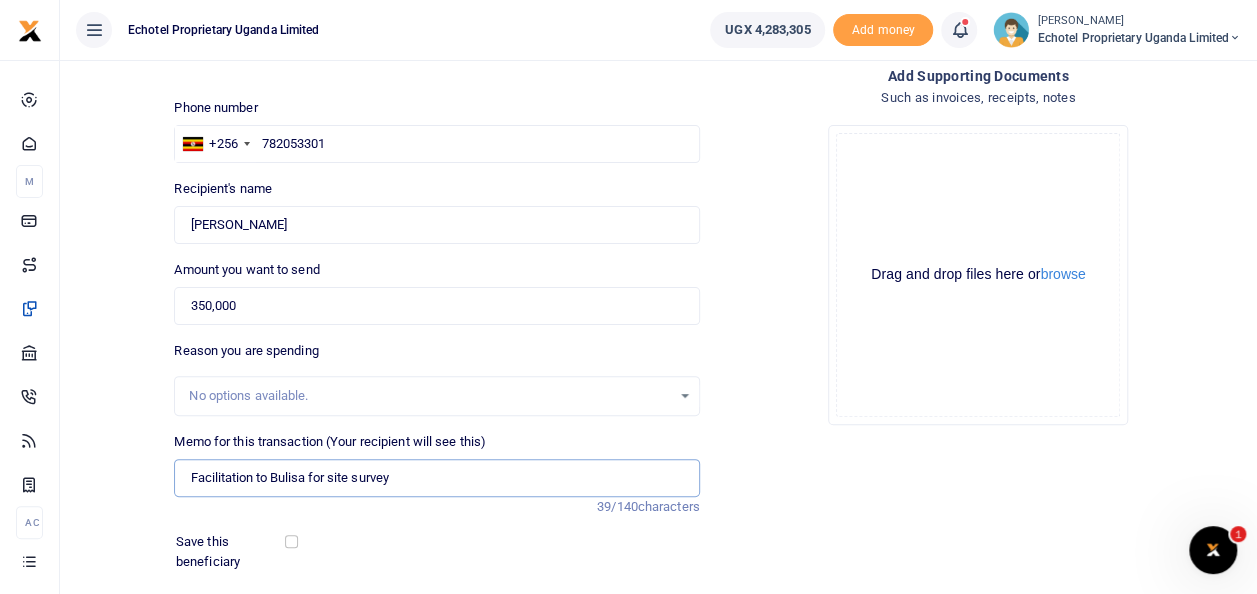 click on "Facilitation to Bulisa for site survey" at bounding box center (436, 478) 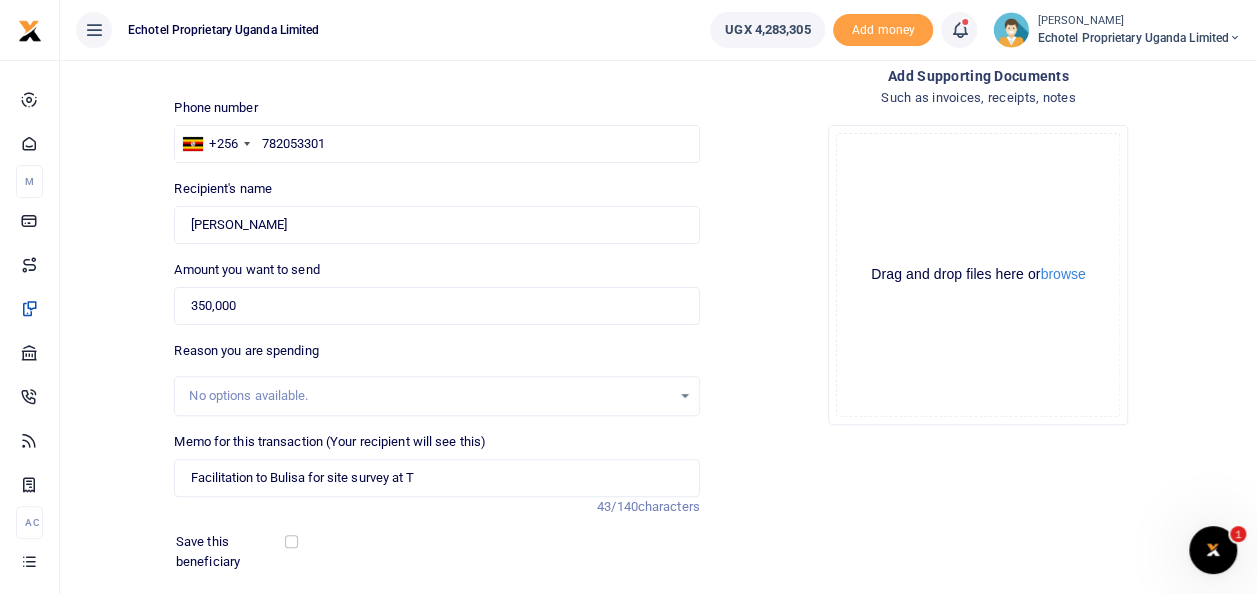 click on "Add supporting Documents
Such as invoices, receipts, notes
Drop your files here Drag and drop files here or  browse Powered by  Uppy" at bounding box center [978, 387] 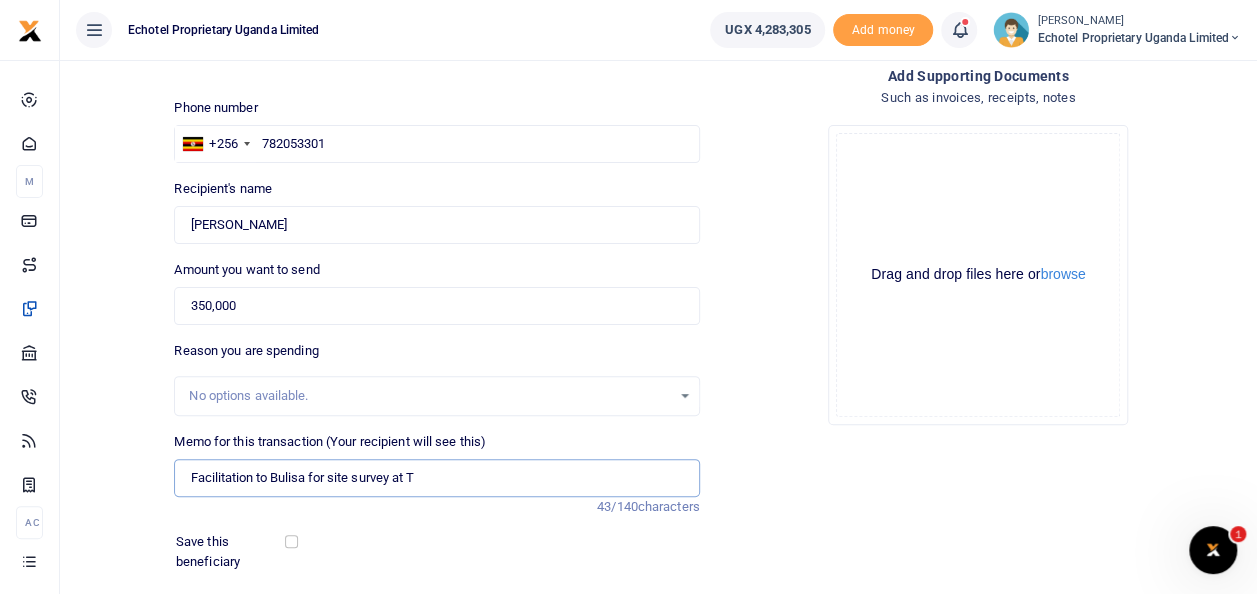 click on "Facilitation to Bulisa for site survey at T" at bounding box center (436, 478) 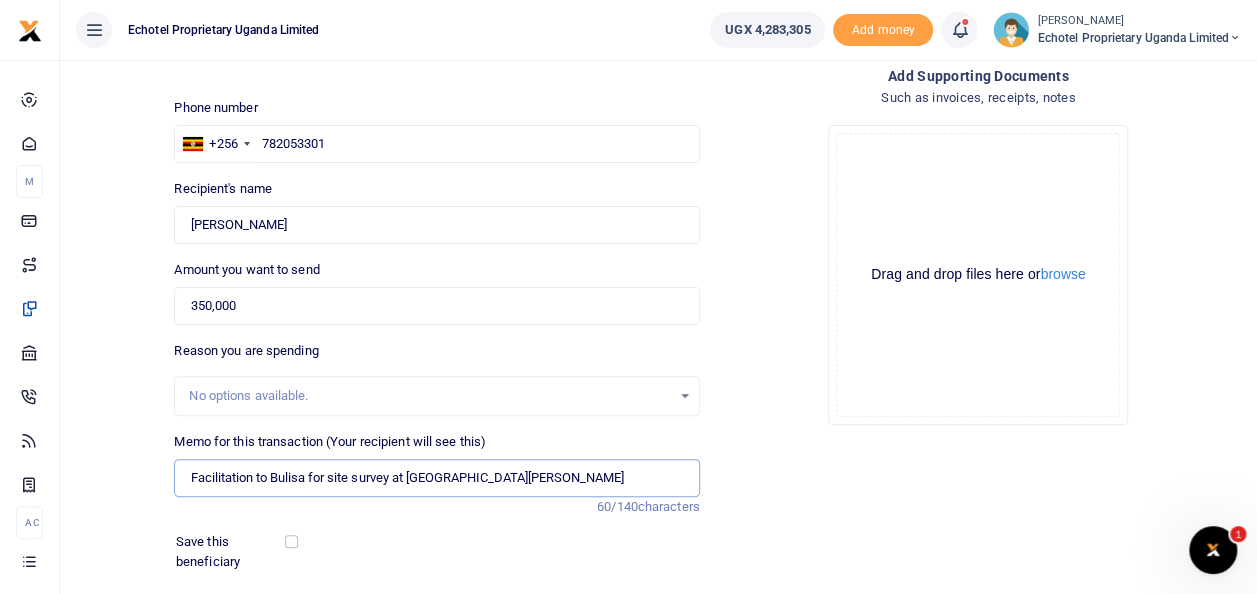 scroll, scrollTop: 290, scrollLeft: 0, axis: vertical 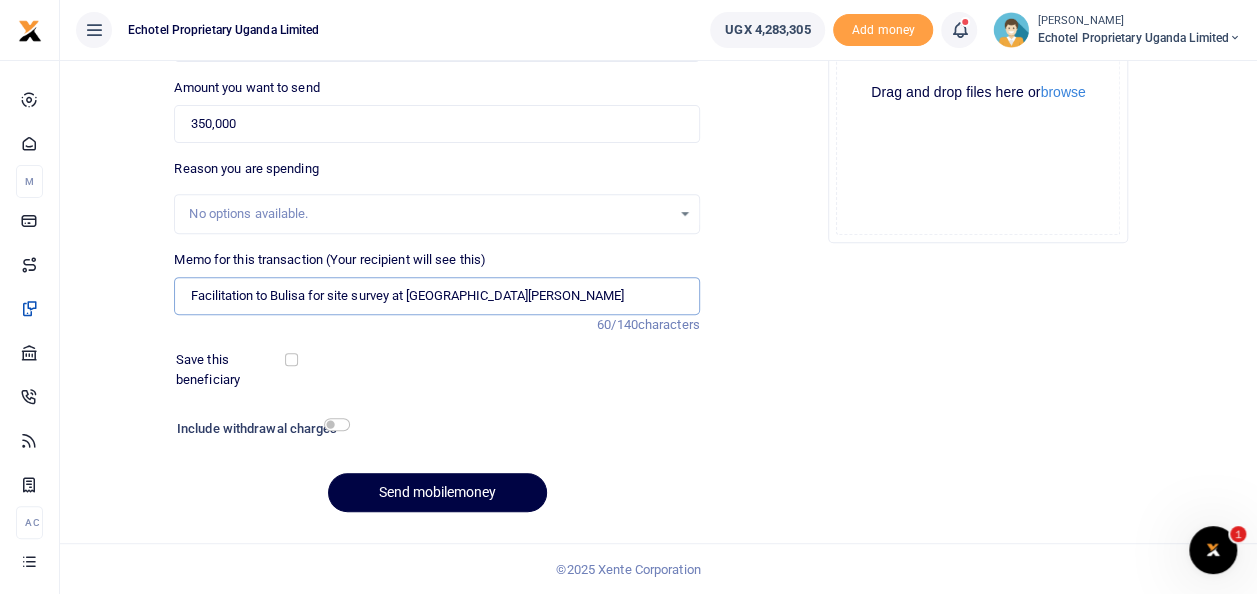 type on "Facilitation to Bulisa for site survey at Telenga Mota Egine" 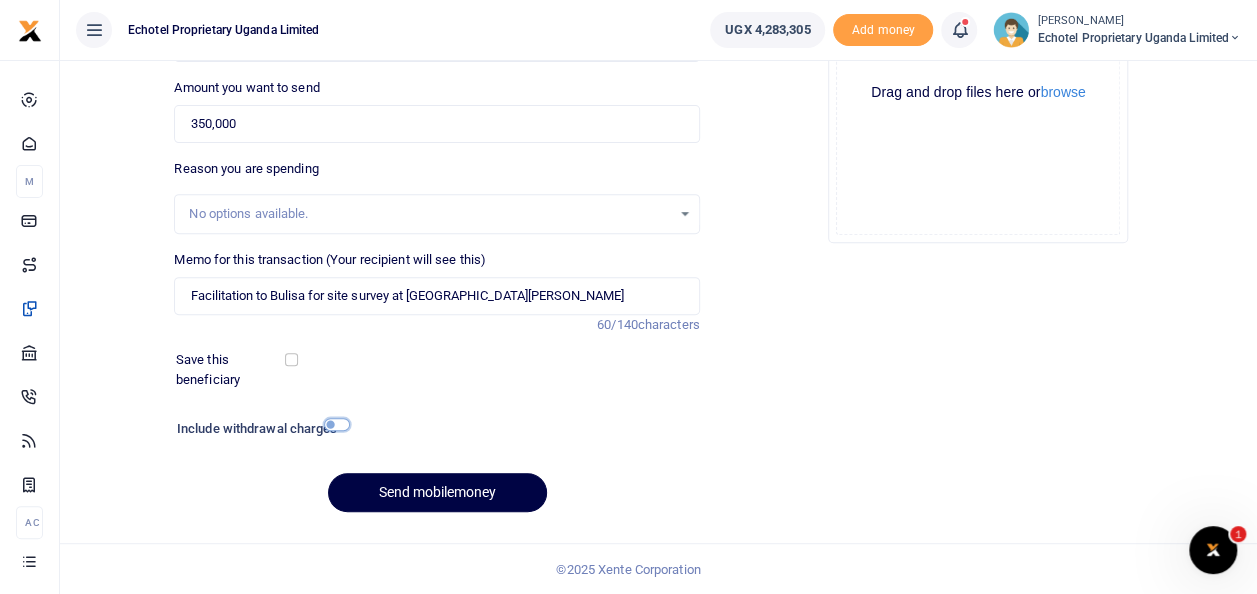 click at bounding box center (337, 424) 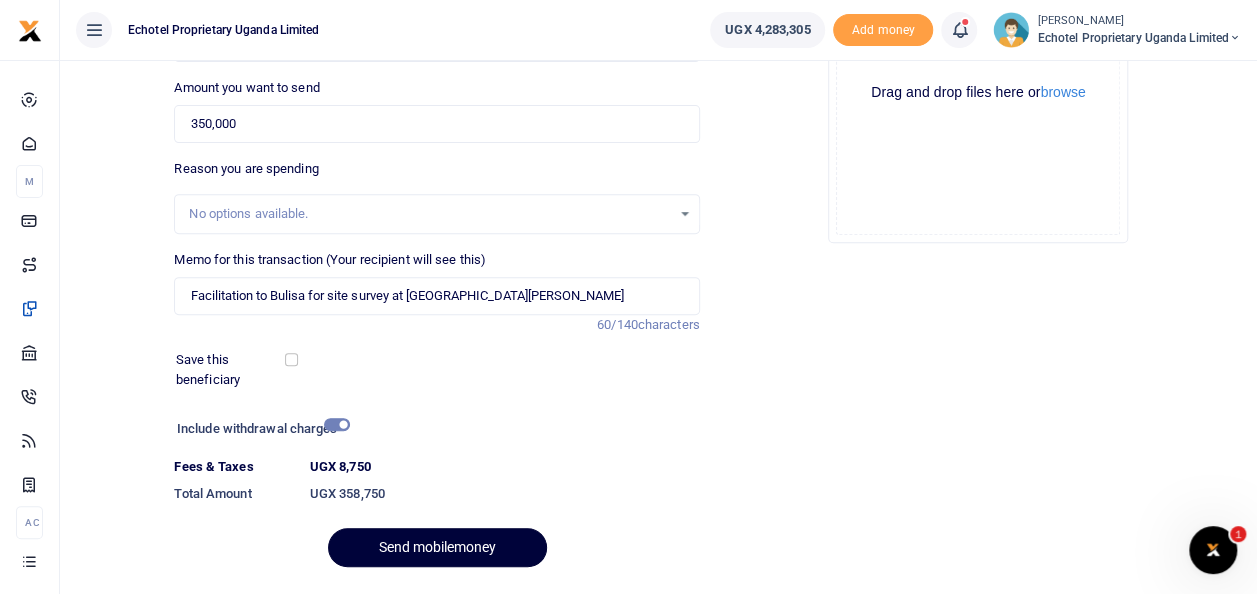 click on "Send mobilemoney" at bounding box center (437, 547) 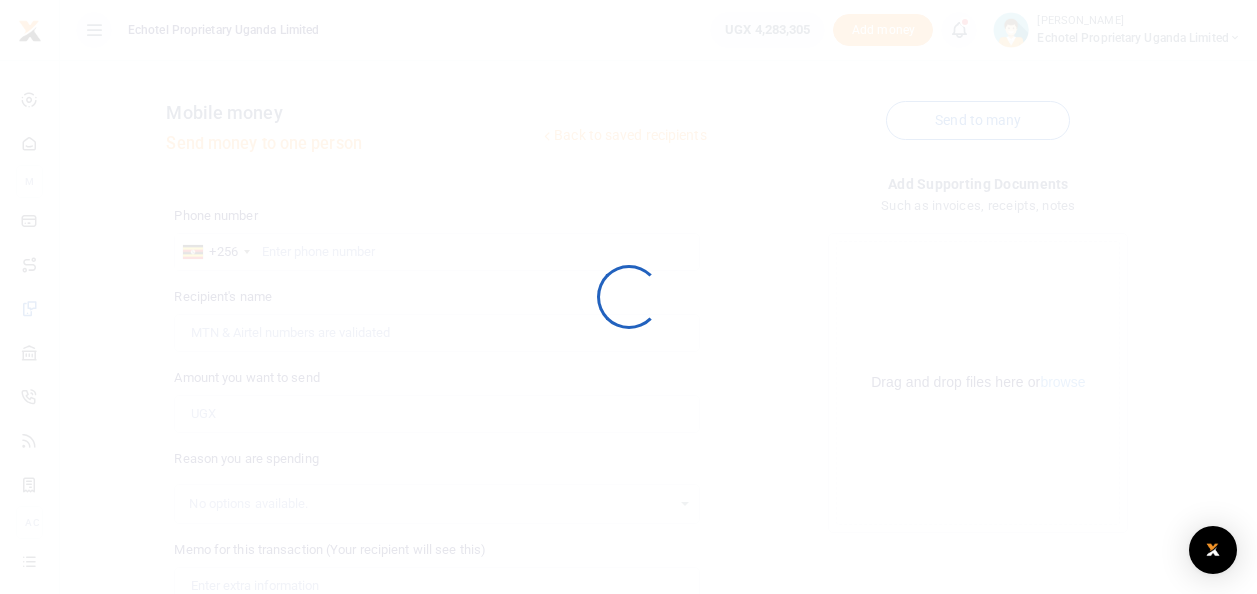 scroll, scrollTop: 288, scrollLeft: 0, axis: vertical 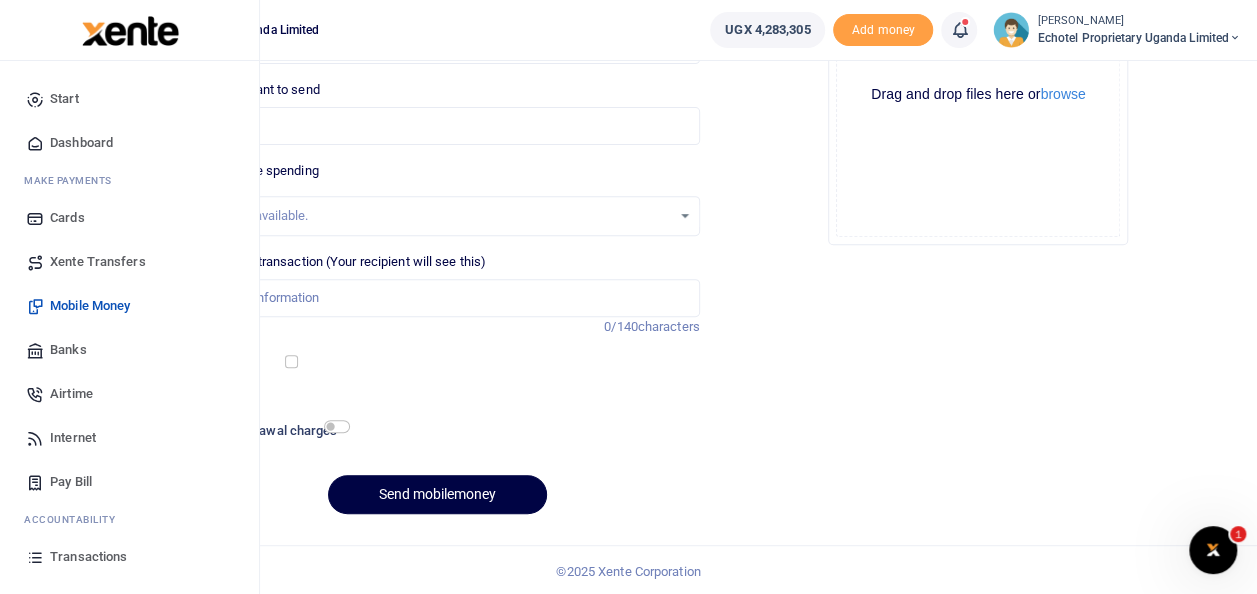 click on "Transactions" at bounding box center (88, 557) 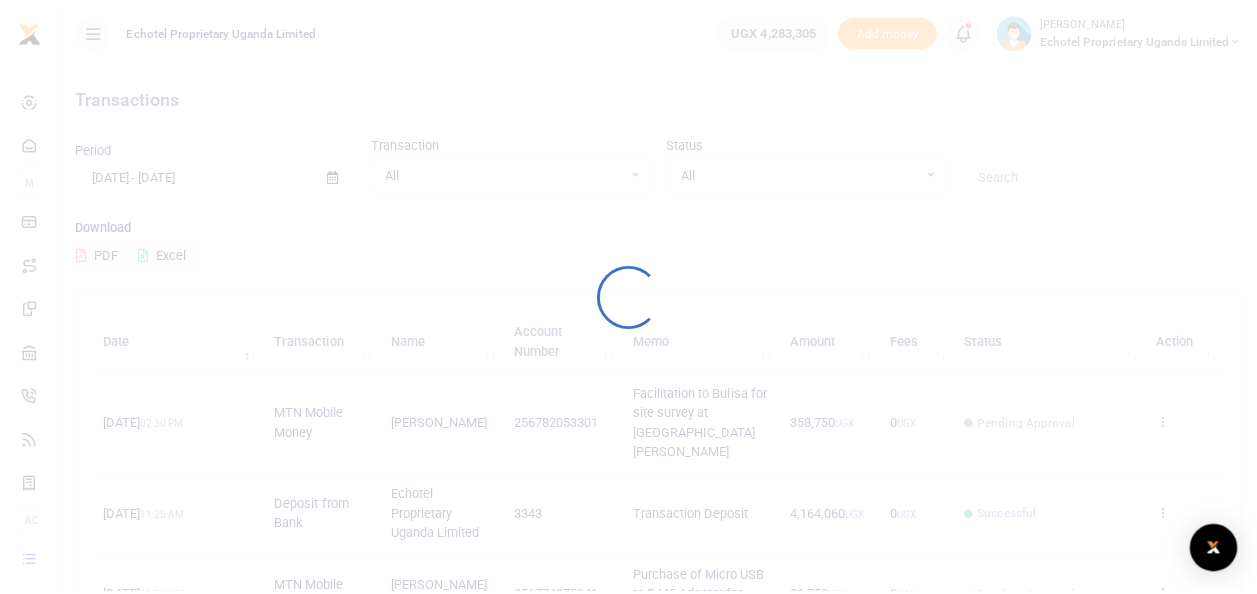 scroll, scrollTop: 0, scrollLeft: 0, axis: both 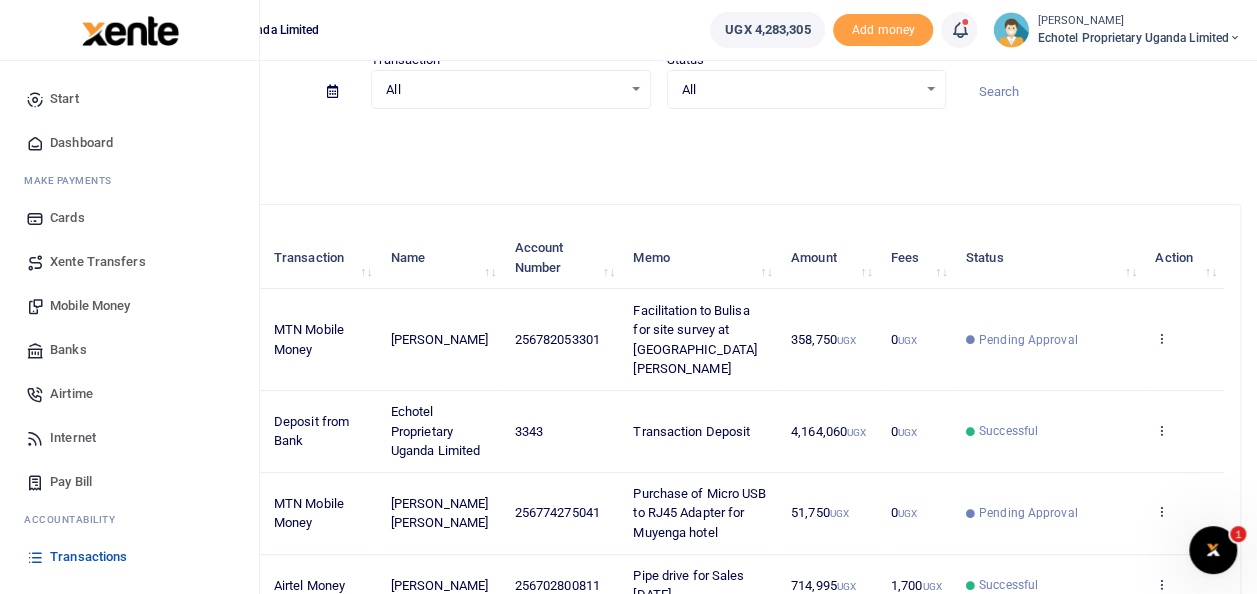 click on "Mobile Money" at bounding box center (90, 306) 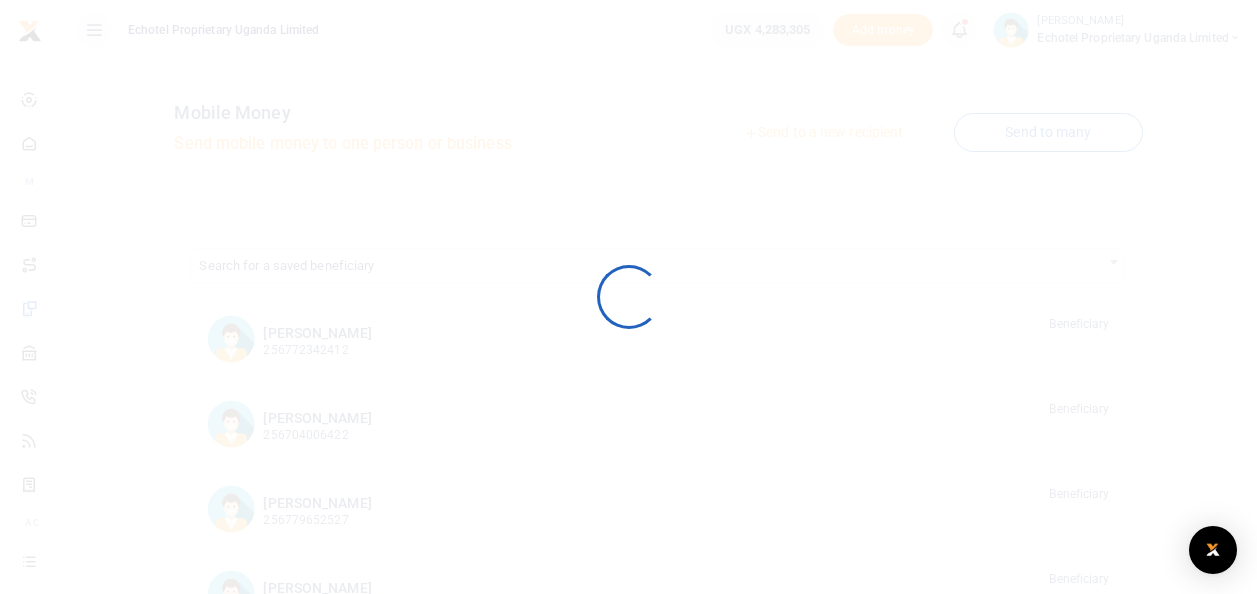 scroll, scrollTop: 0, scrollLeft: 0, axis: both 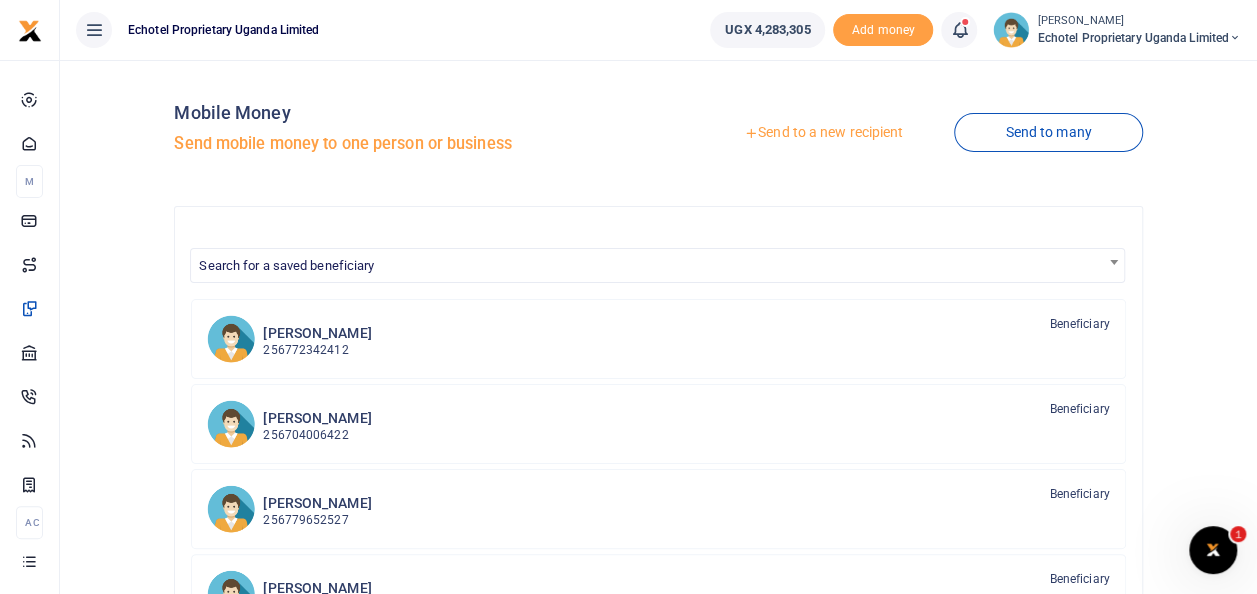 click on "Send to a new recipient" at bounding box center (823, 133) 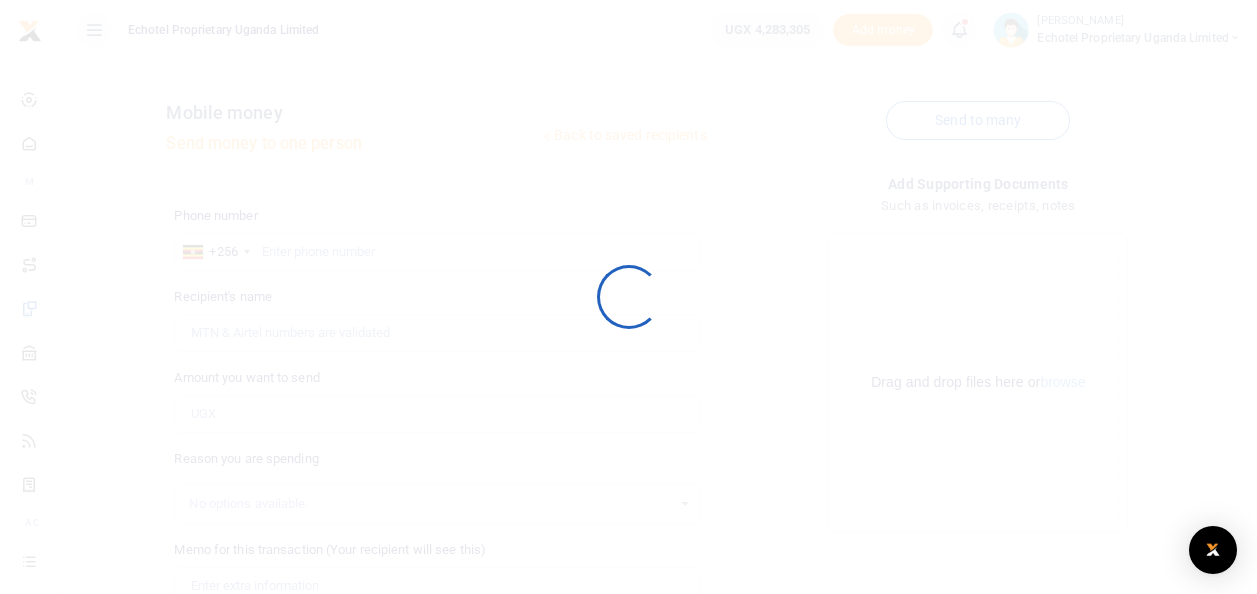 scroll, scrollTop: 0, scrollLeft: 0, axis: both 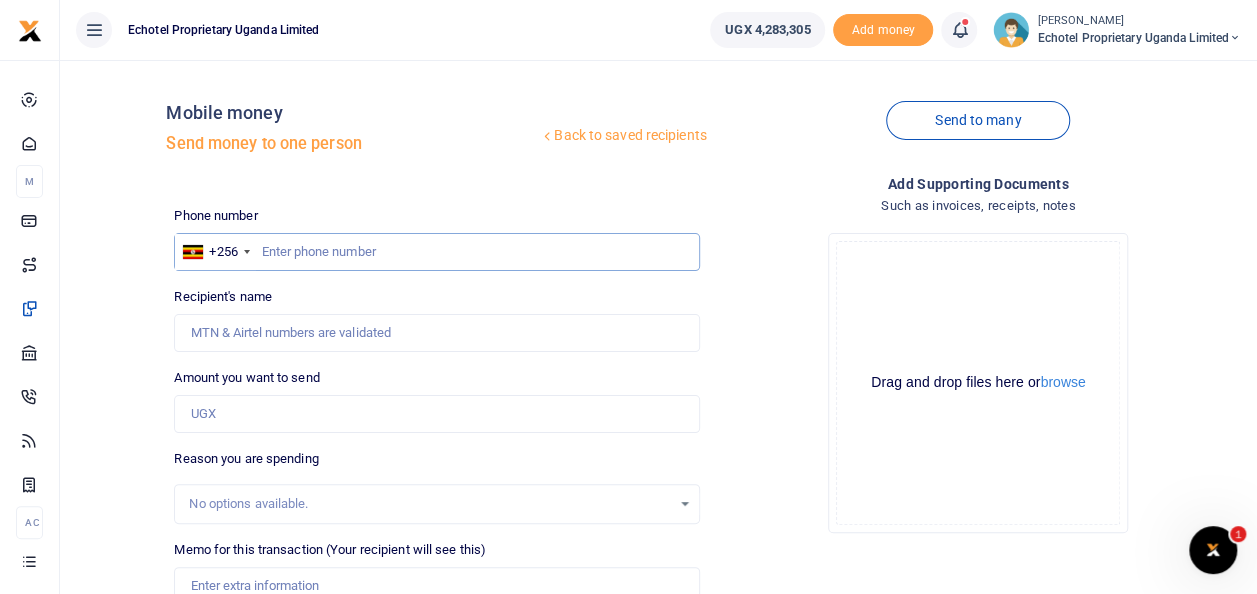 click at bounding box center [436, 252] 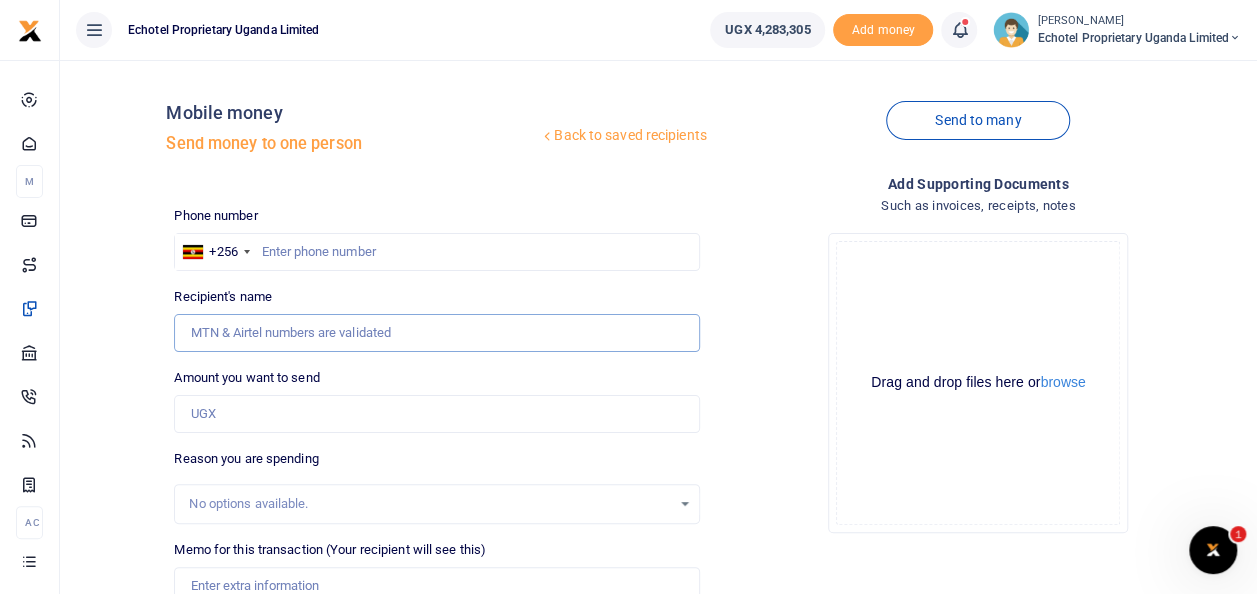 click on "Recipient's name" at bounding box center [436, 333] 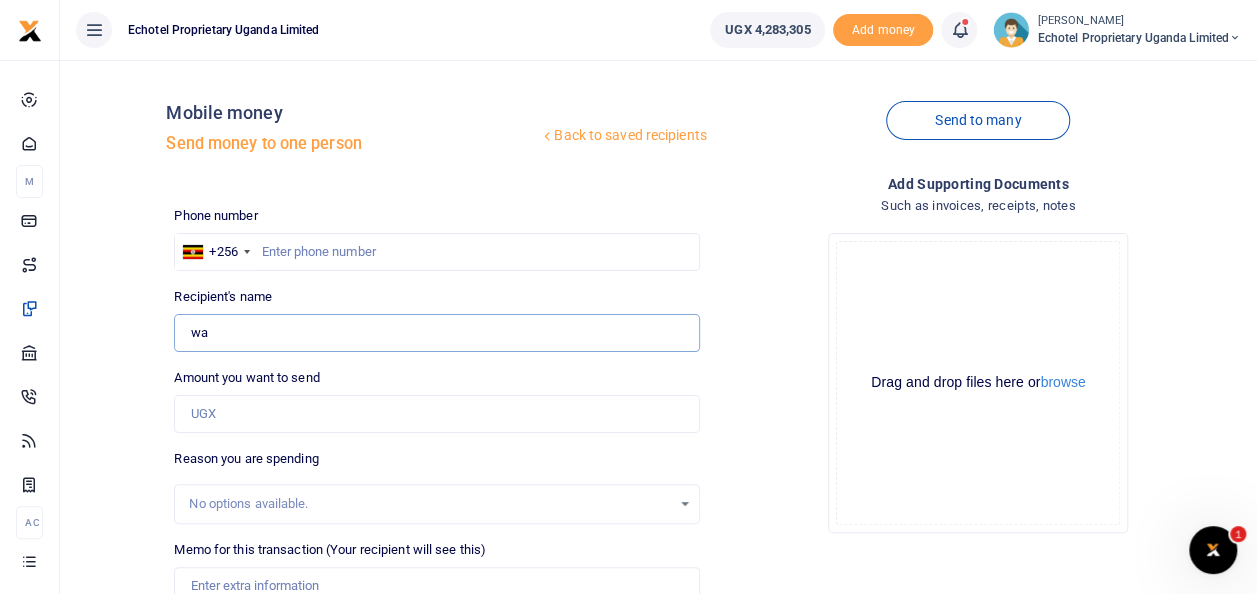 type on "w" 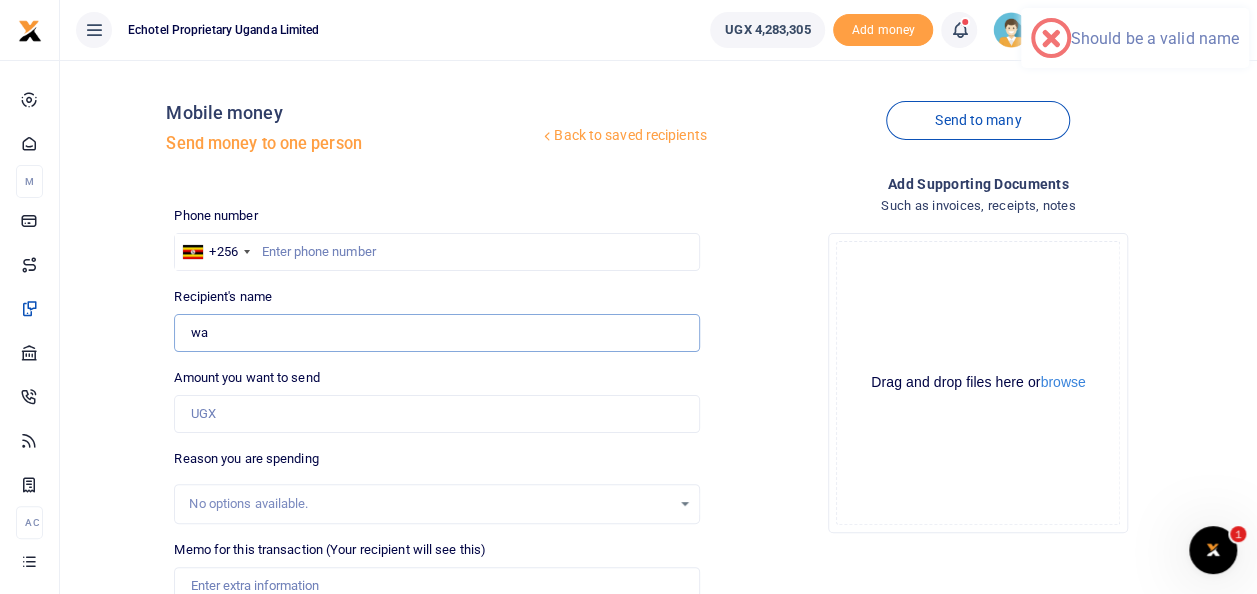 type on "[PERSON_NAME] [PERSON_NAME]" 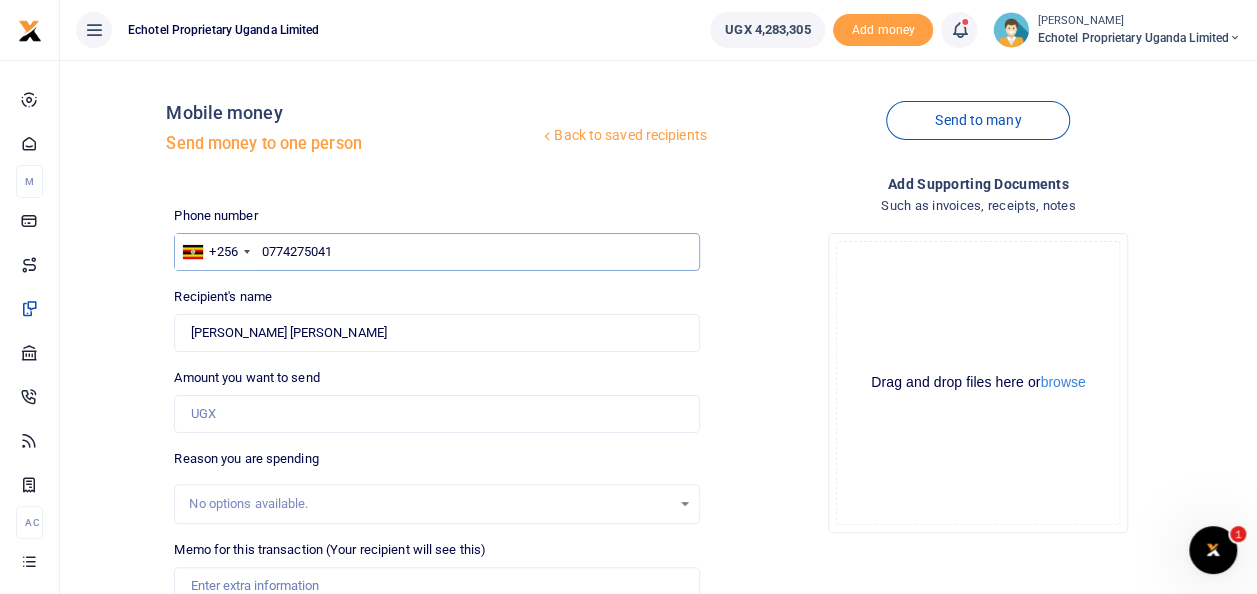 click on "0774275041" at bounding box center (436, 252) 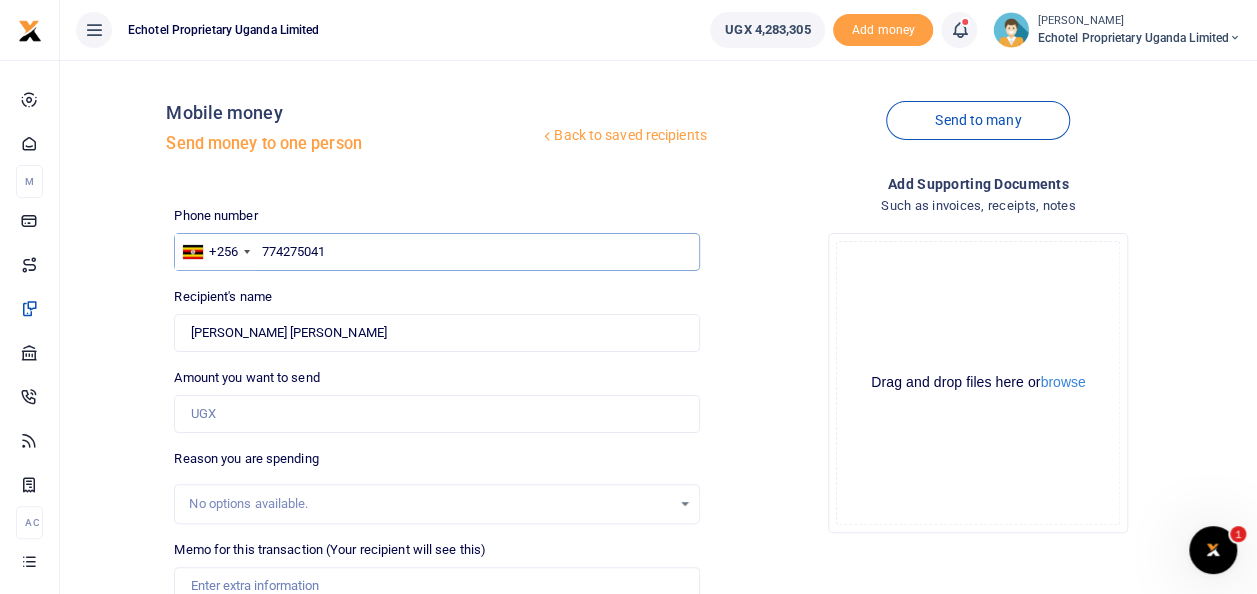 type on "774275041" 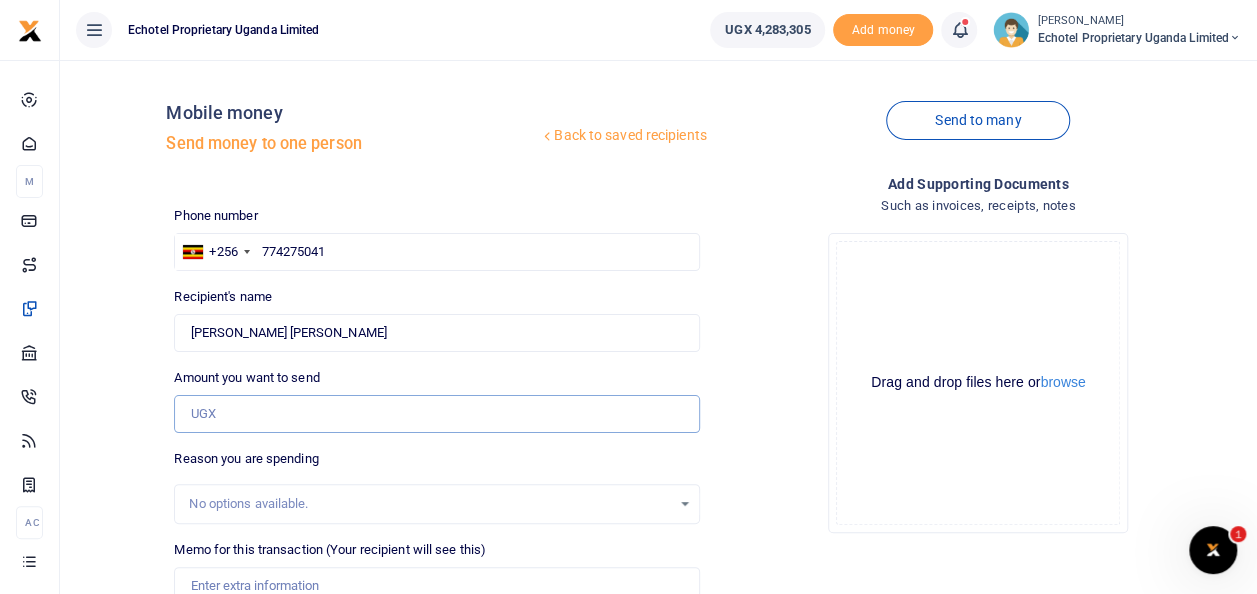click on "Amount you want to send" at bounding box center (436, 414) 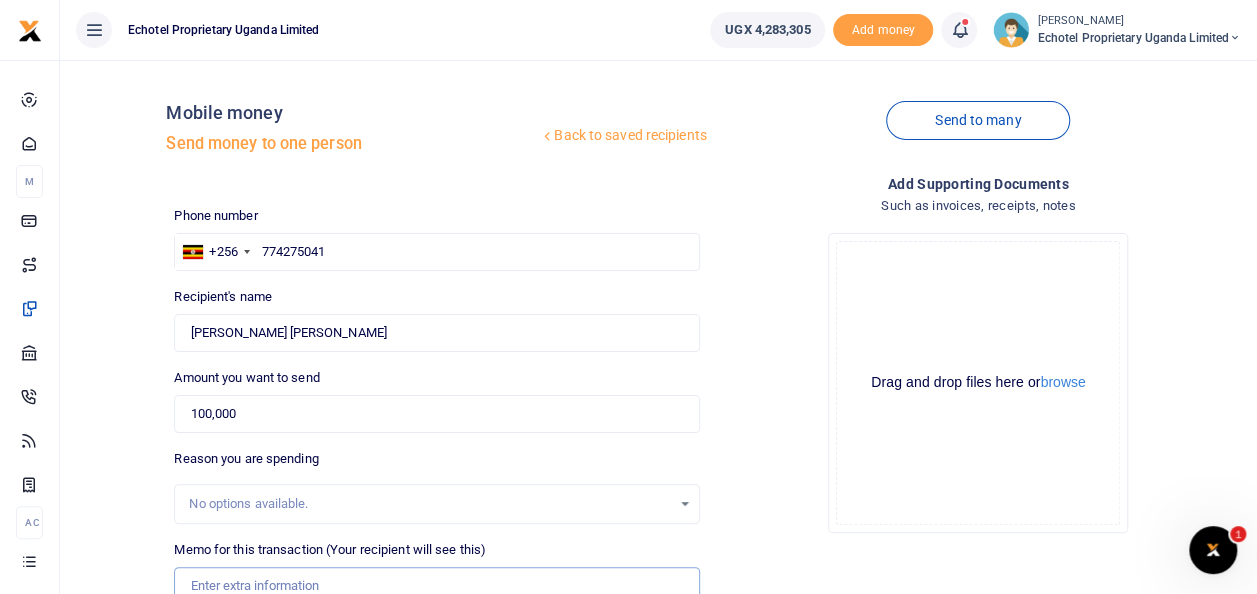 click on "Memo for this transaction (Your recipient will see this)" at bounding box center (436, 586) 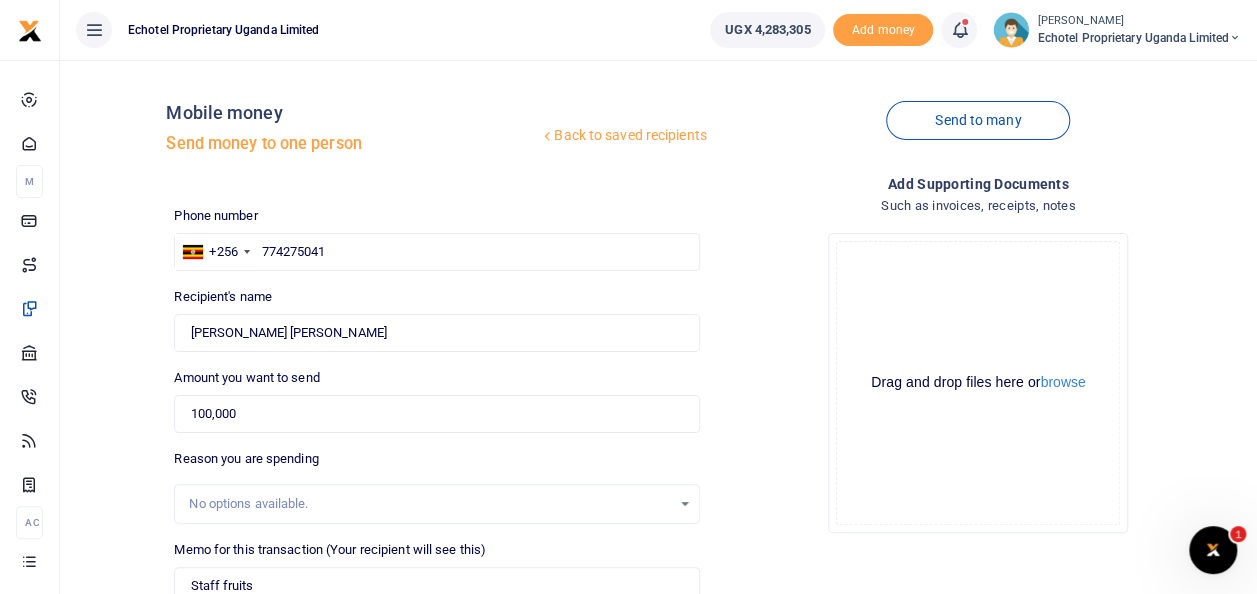 click on "Amount you want to send
100,000
Amount is required." at bounding box center (436, 400) 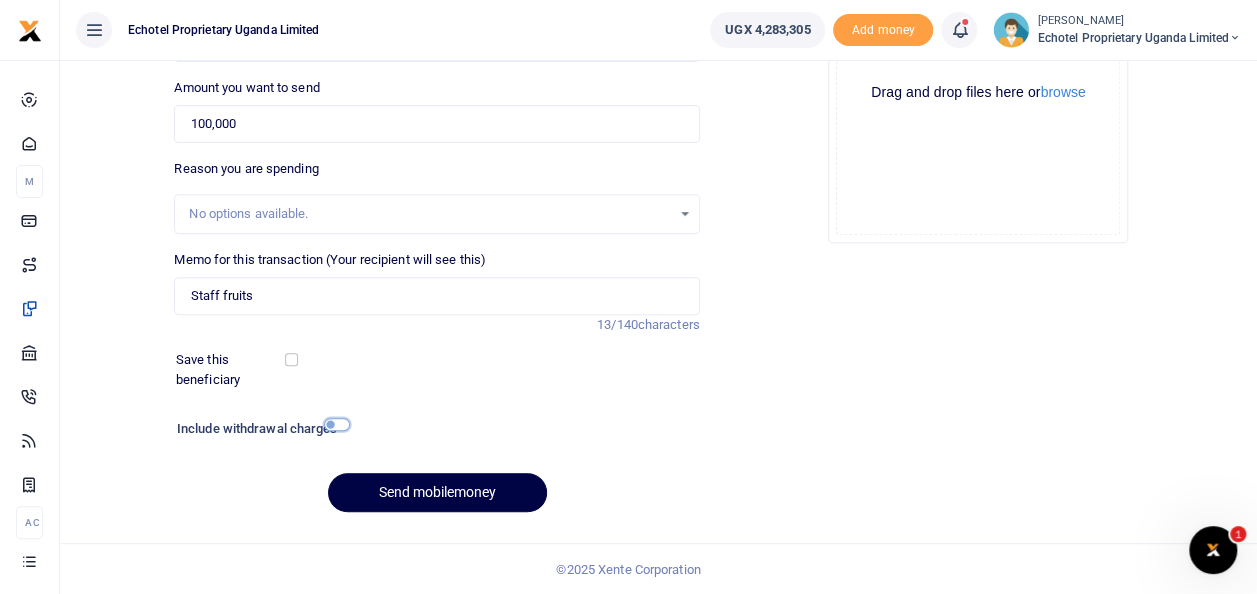 click at bounding box center (337, 424) 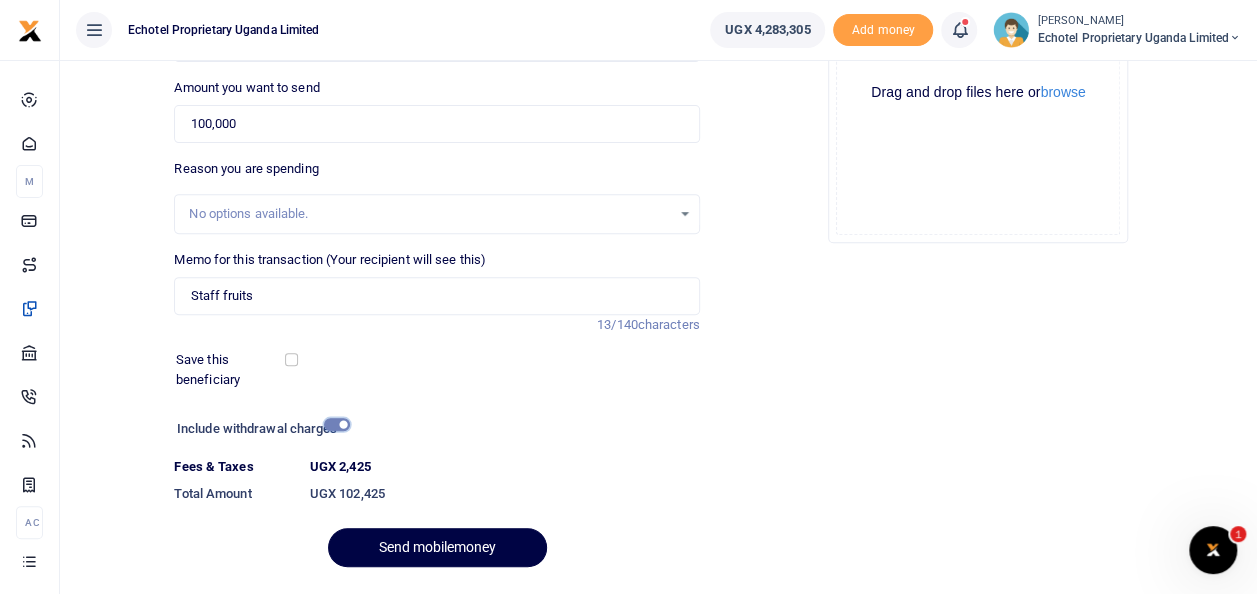 click at bounding box center (337, 424) 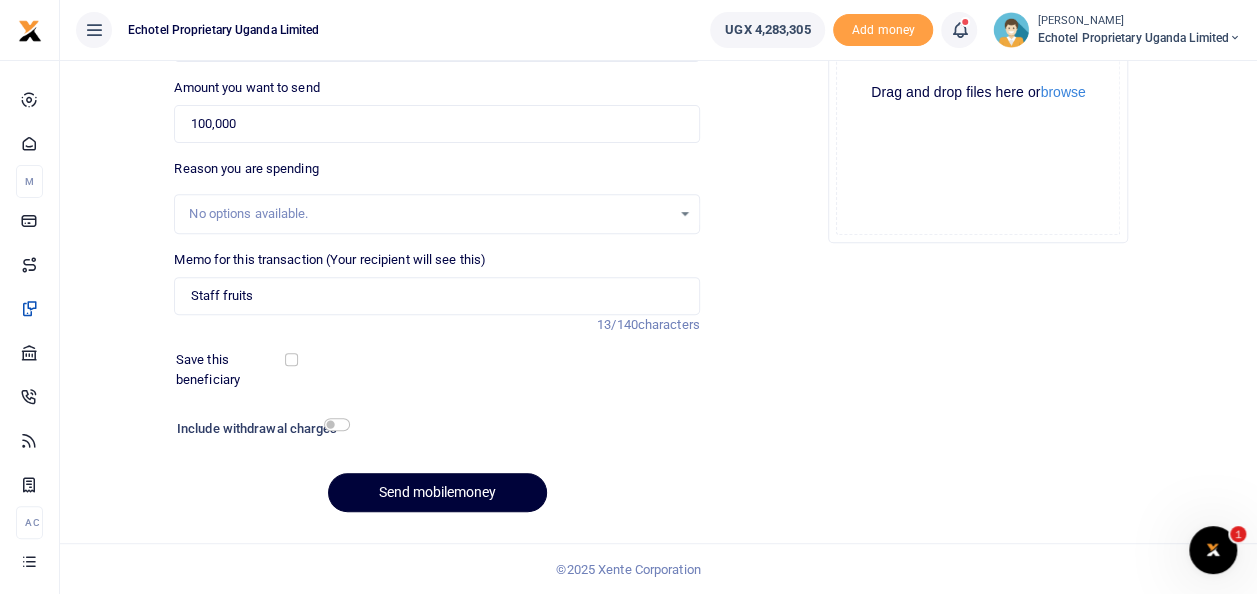 click on "Send mobilemoney" at bounding box center (437, 492) 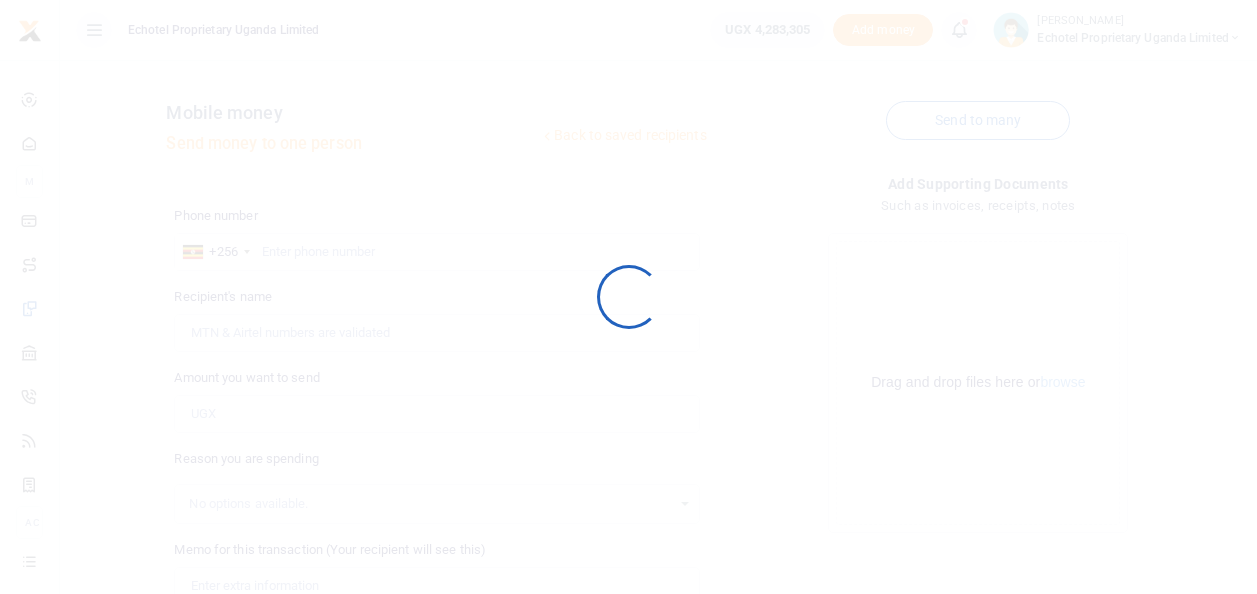 scroll, scrollTop: 288, scrollLeft: 0, axis: vertical 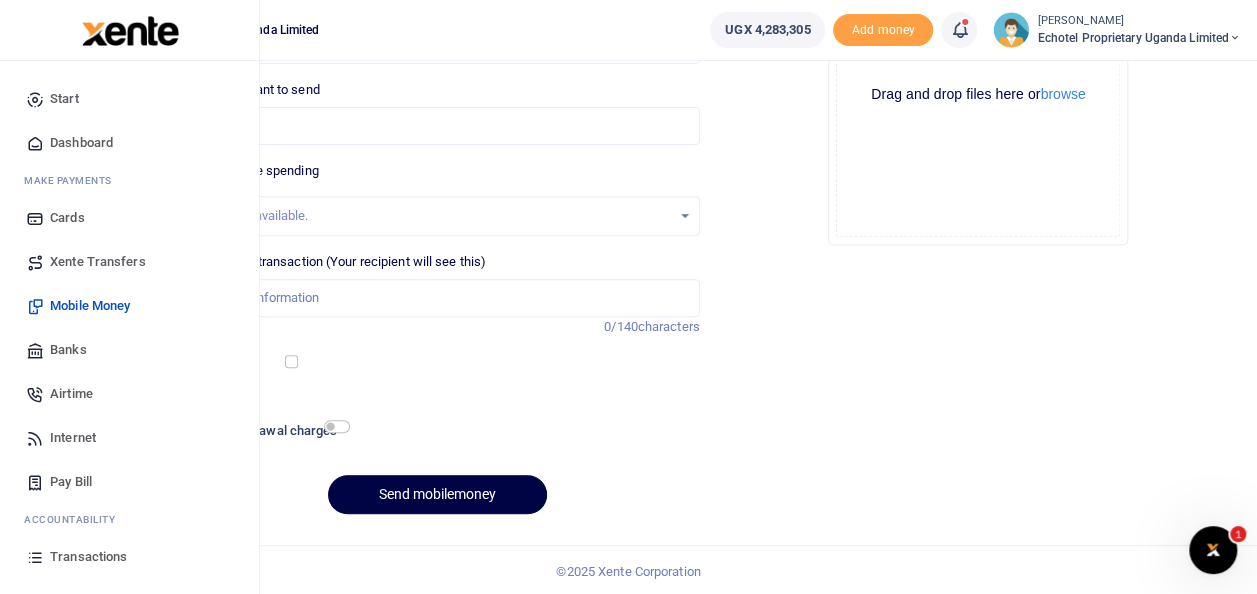 click on "Transactions" at bounding box center (88, 557) 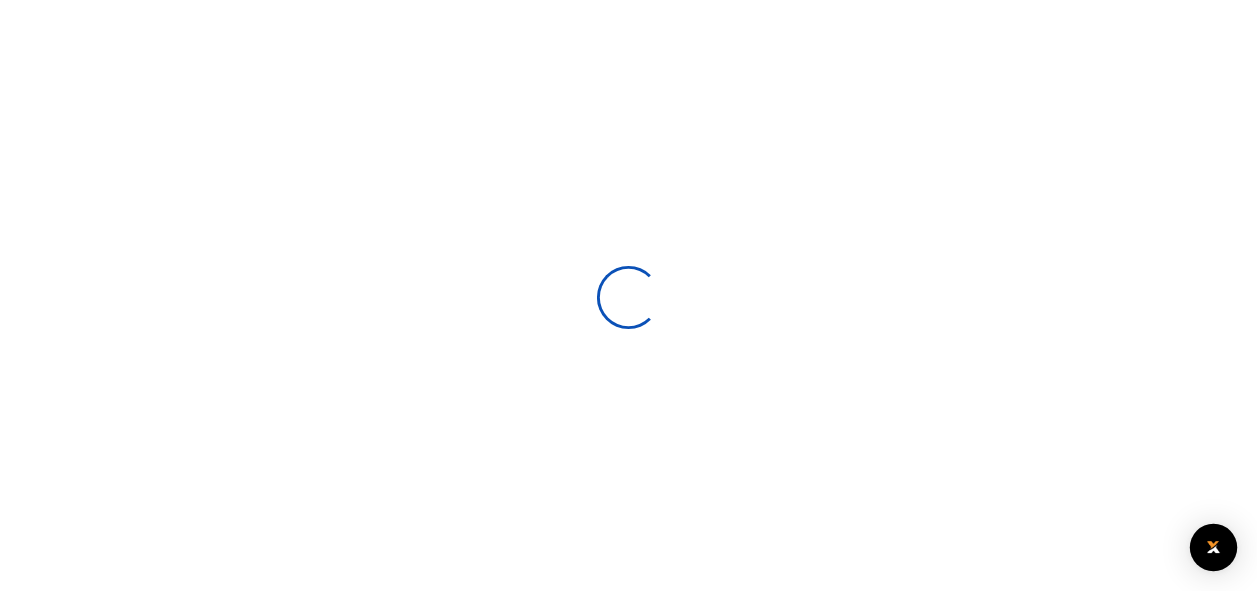 scroll, scrollTop: 0, scrollLeft: 0, axis: both 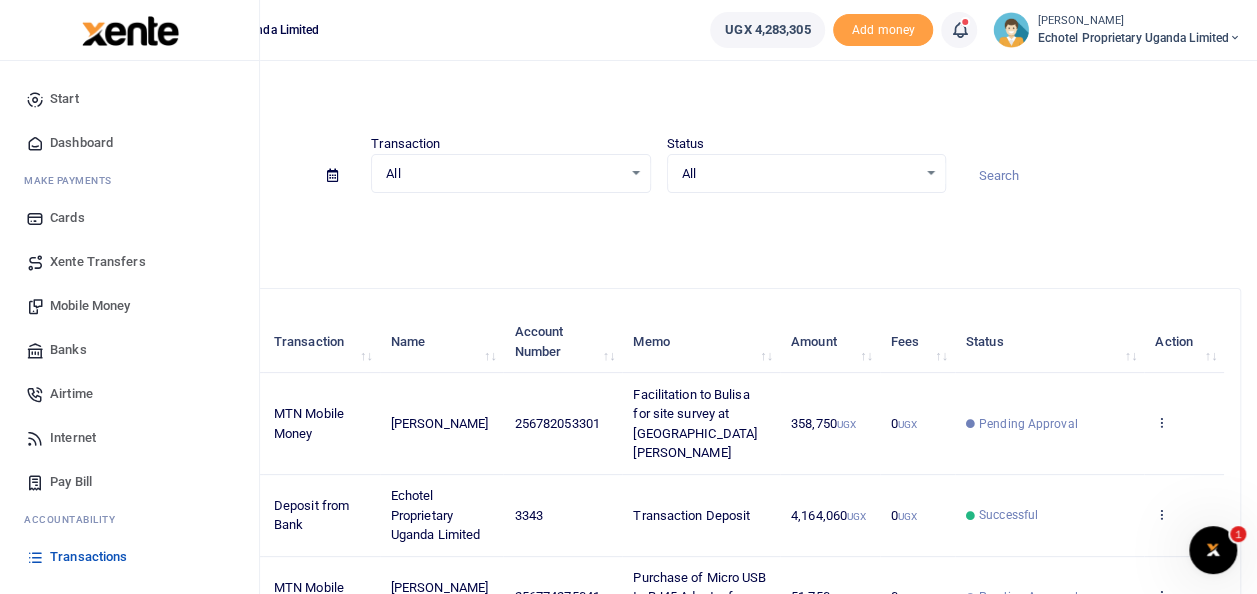 click on "Mobile Money" at bounding box center [90, 306] 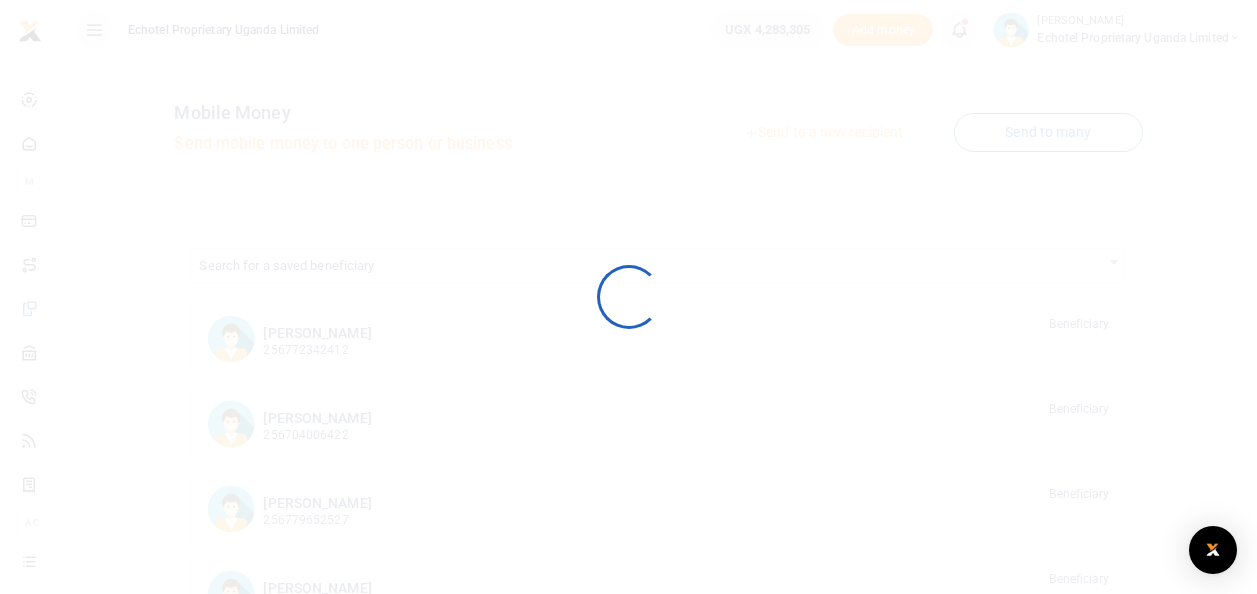 scroll, scrollTop: 0, scrollLeft: 0, axis: both 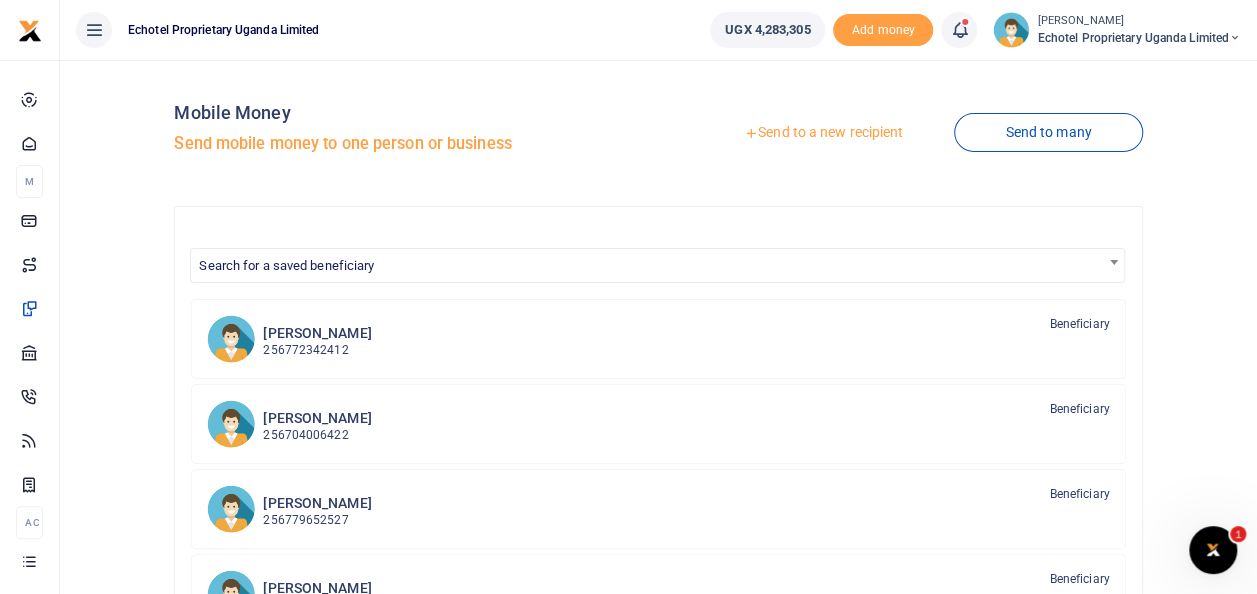 click on "Send to a new recipient" at bounding box center [823, 133] 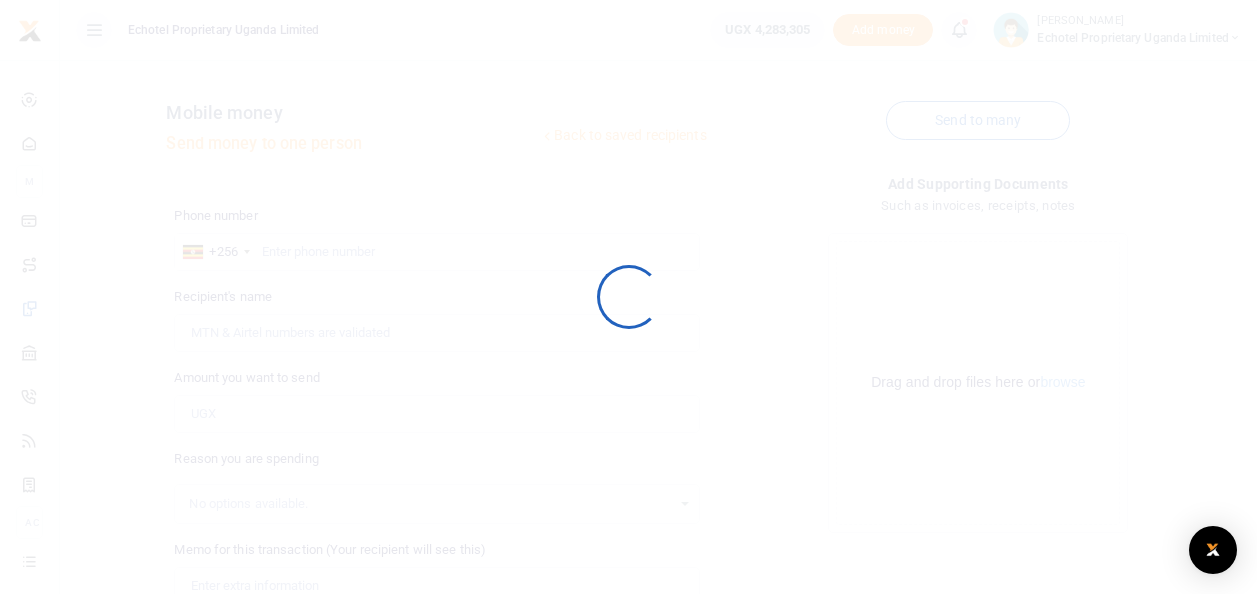 scroll, scrollTop: 0, scrollLeft: 0, axis: both 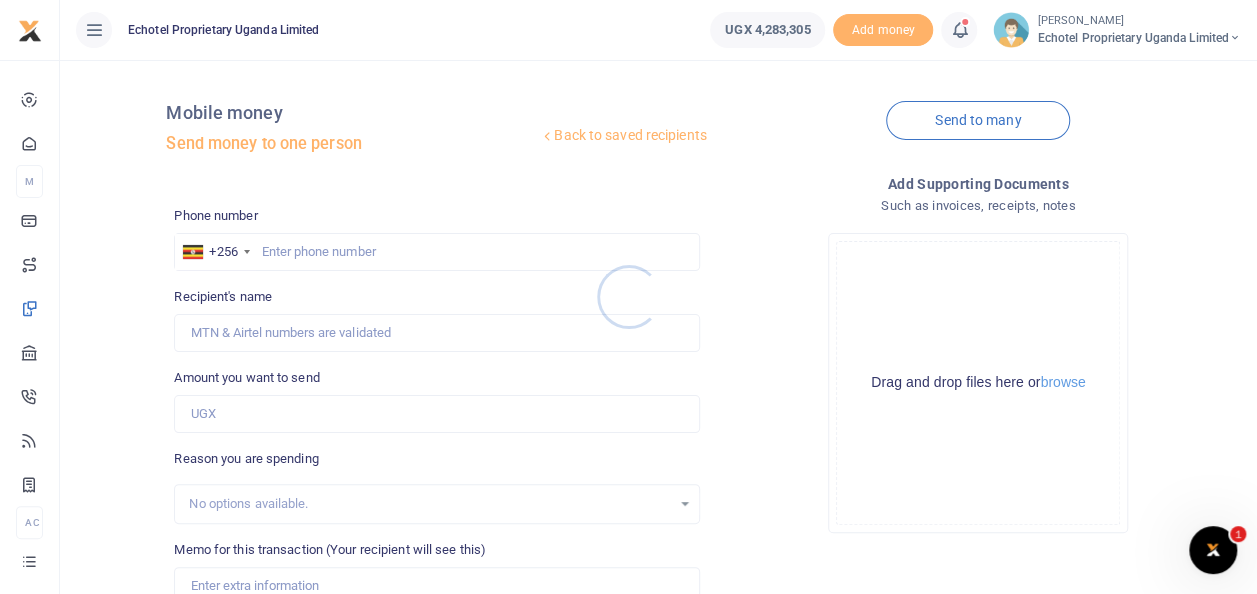 click at bounding box center [628, 297] 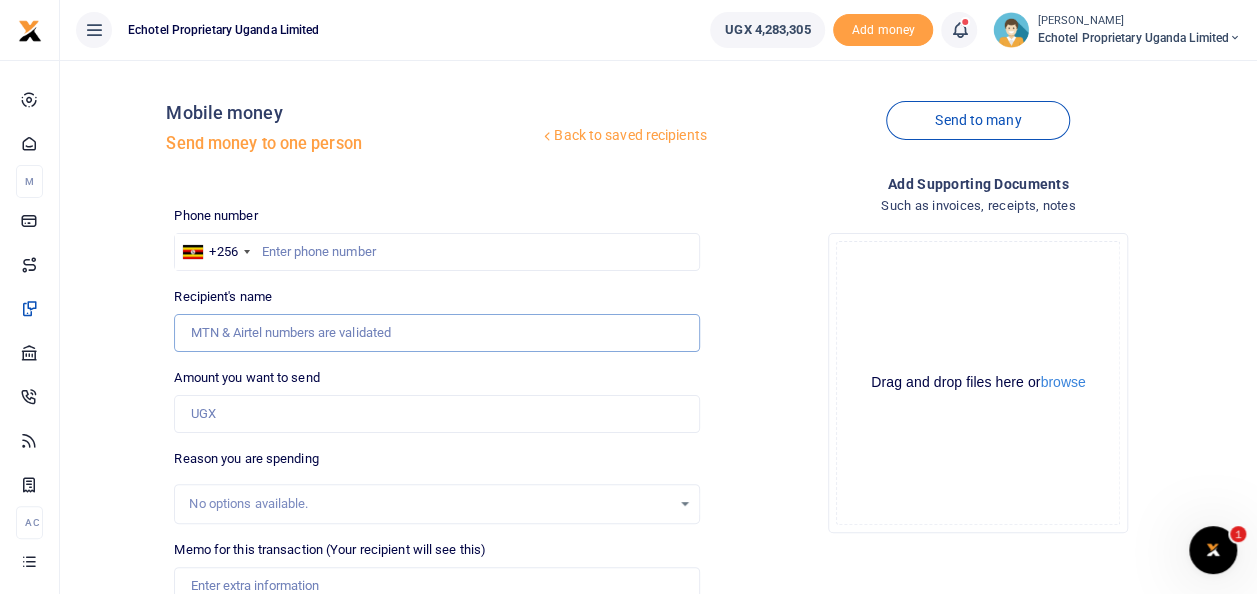 click on "Recipient's name" at bounding box center [436, 333] 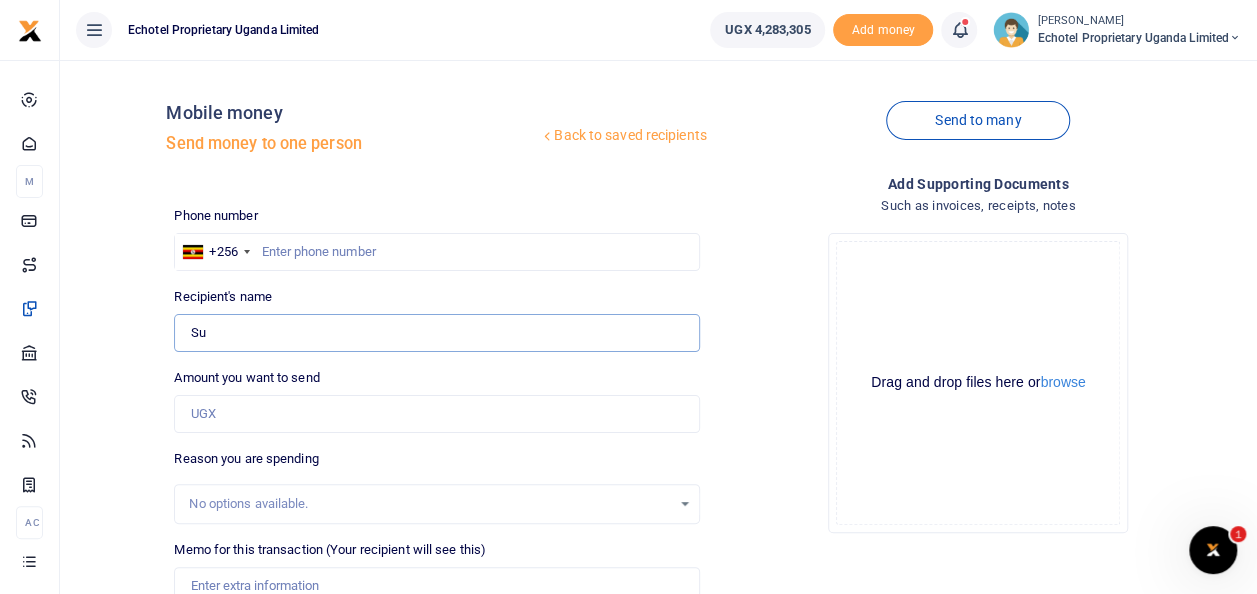 type on "S" 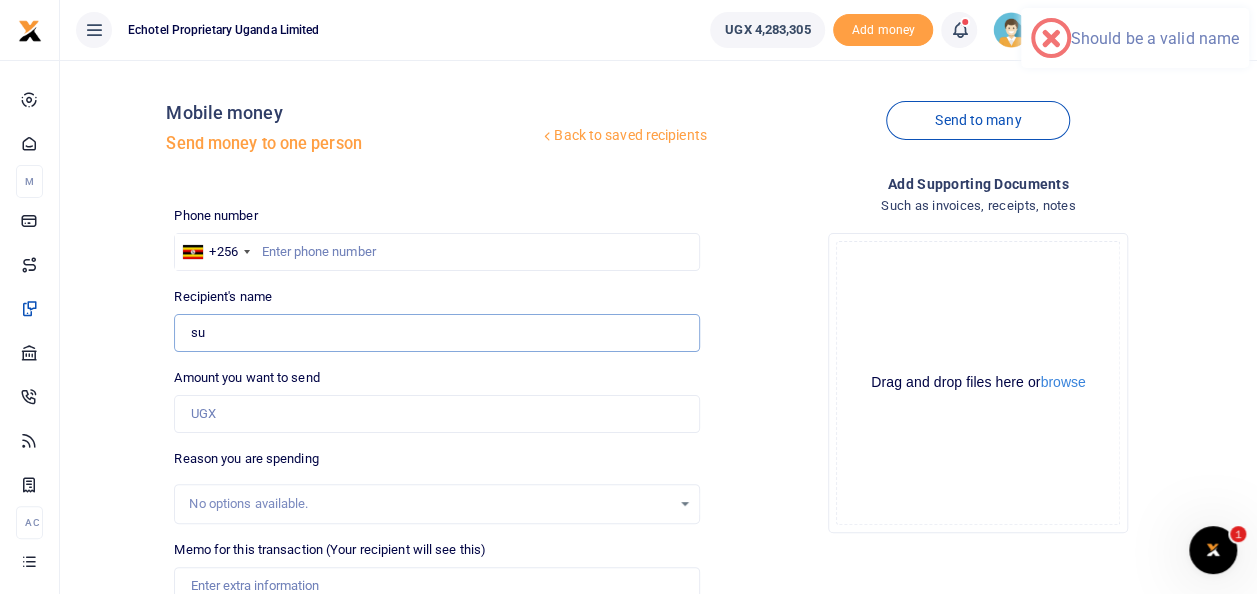 type on "Susan Nafula" 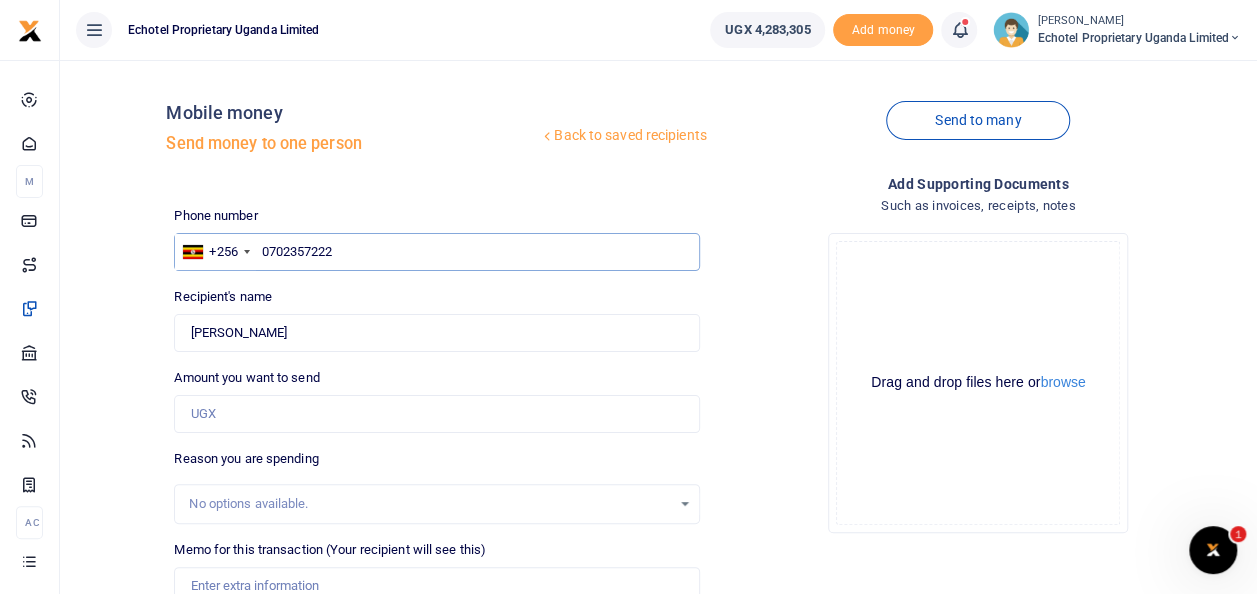 click on "0702357222" at bounding box center [436, 252] 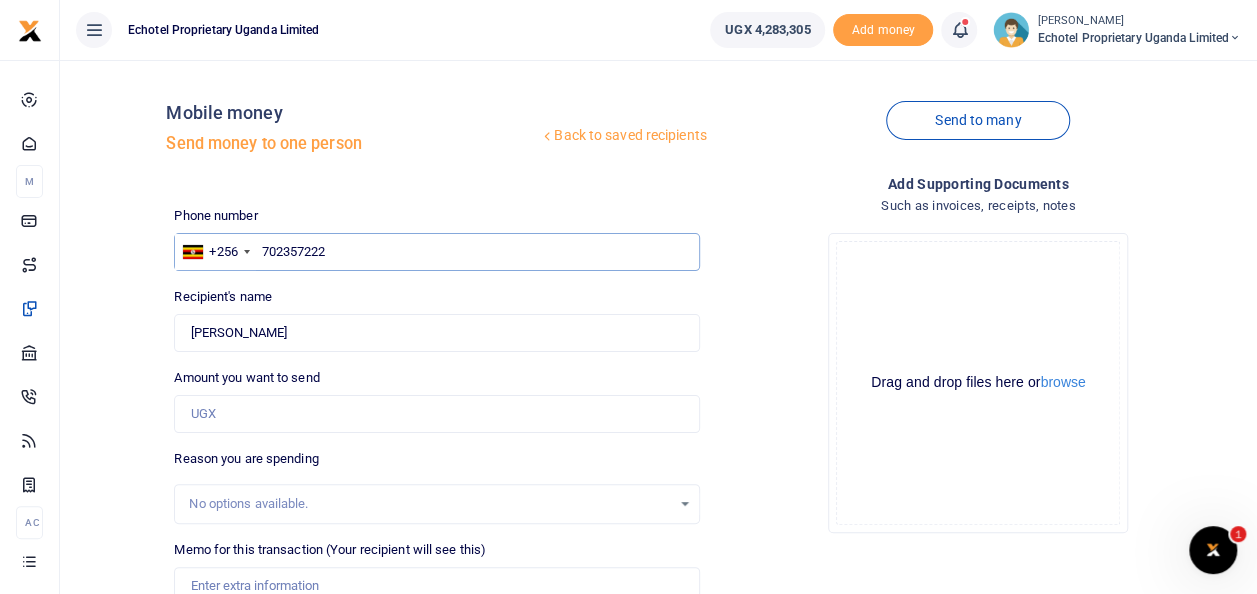 type on "702357222" 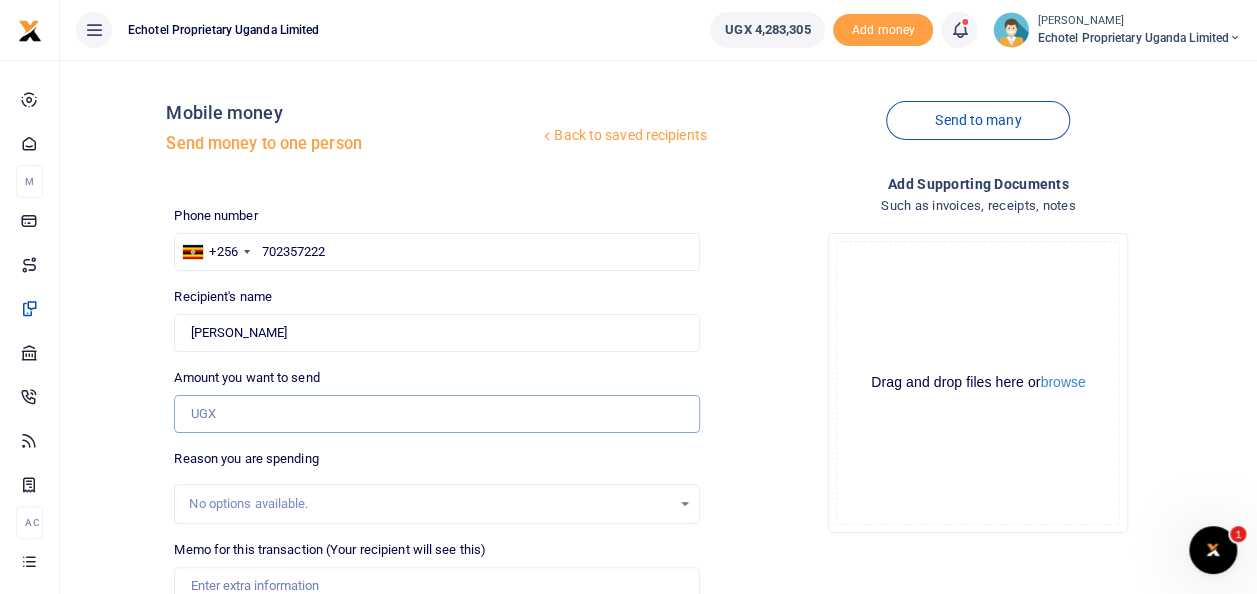 click on "Amount you want to send" at bounding box center (436, 414) 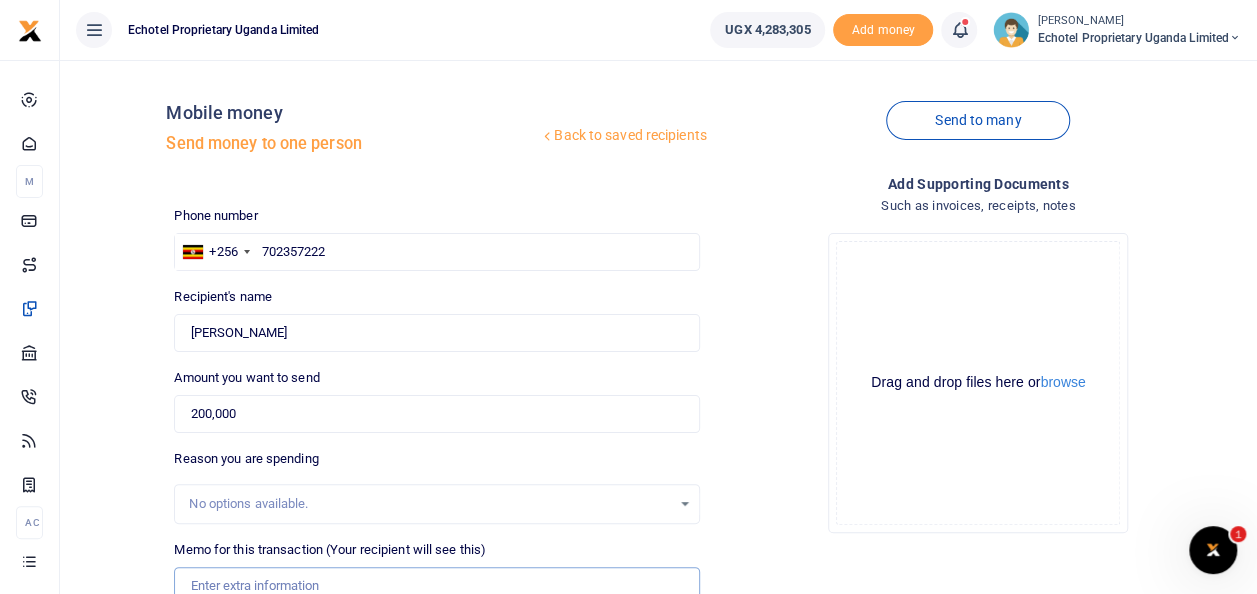 click on "Memo for this transaction (Your recipient will see this)" at bounding box center [436, 586] 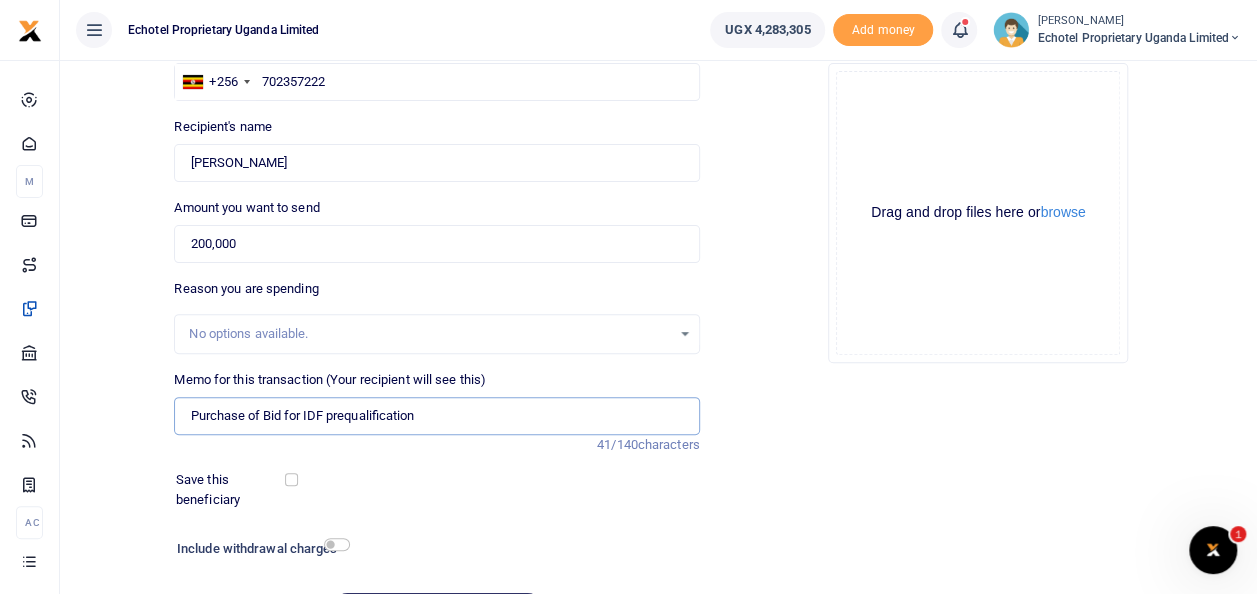 scroll, scrollTop: 282, scrollLeft: 0, axis: vertical 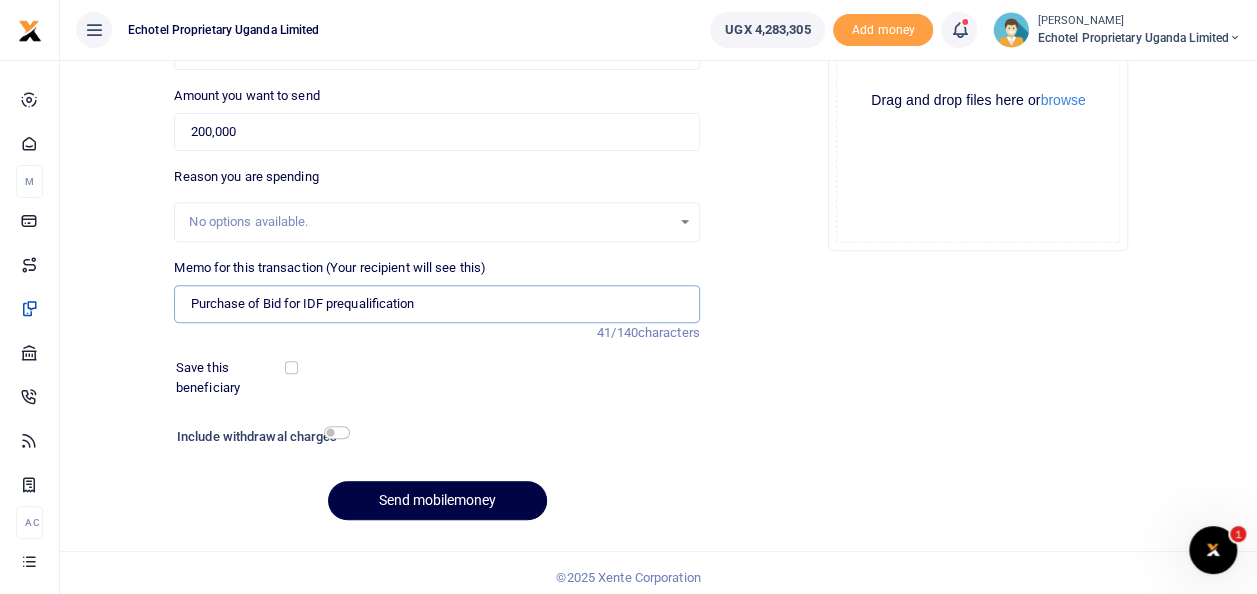 type on "Purchase of Bid for IDF prequalification" 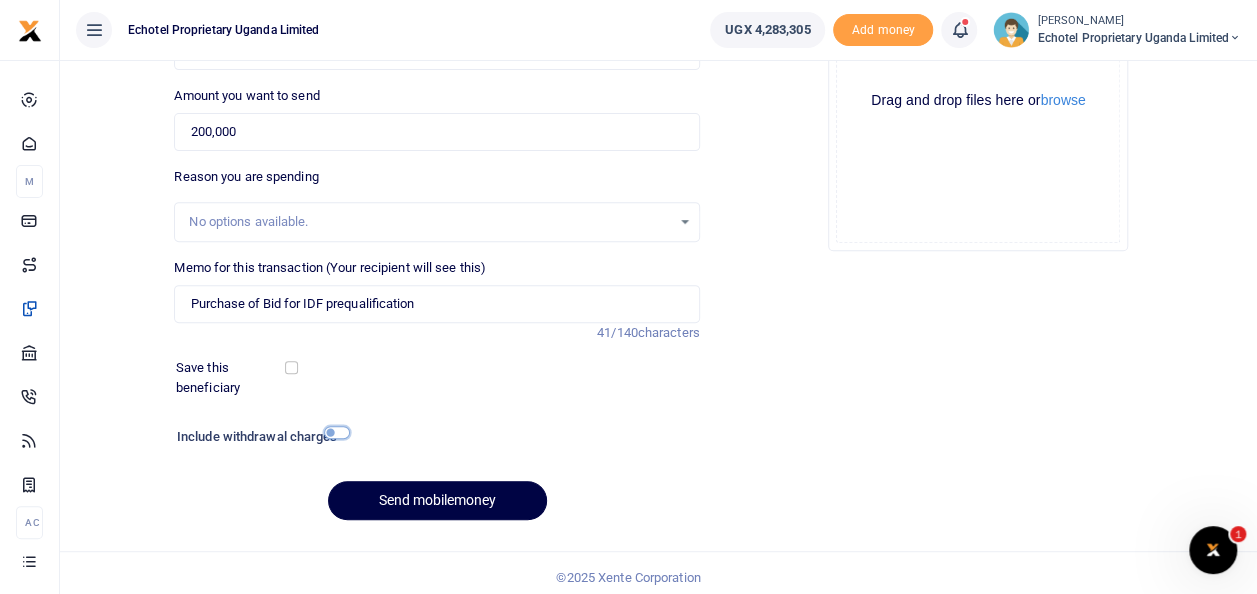 click at bounding box center [337, 432] 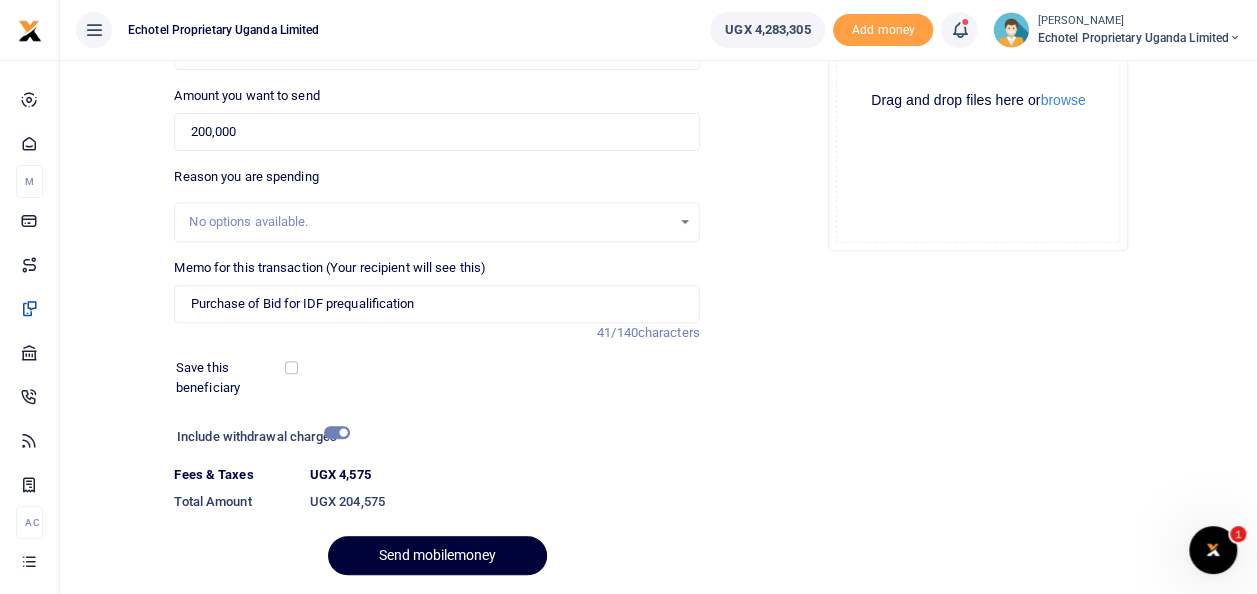 click on "Send mobilemoney" at bounding box center [437, 555] 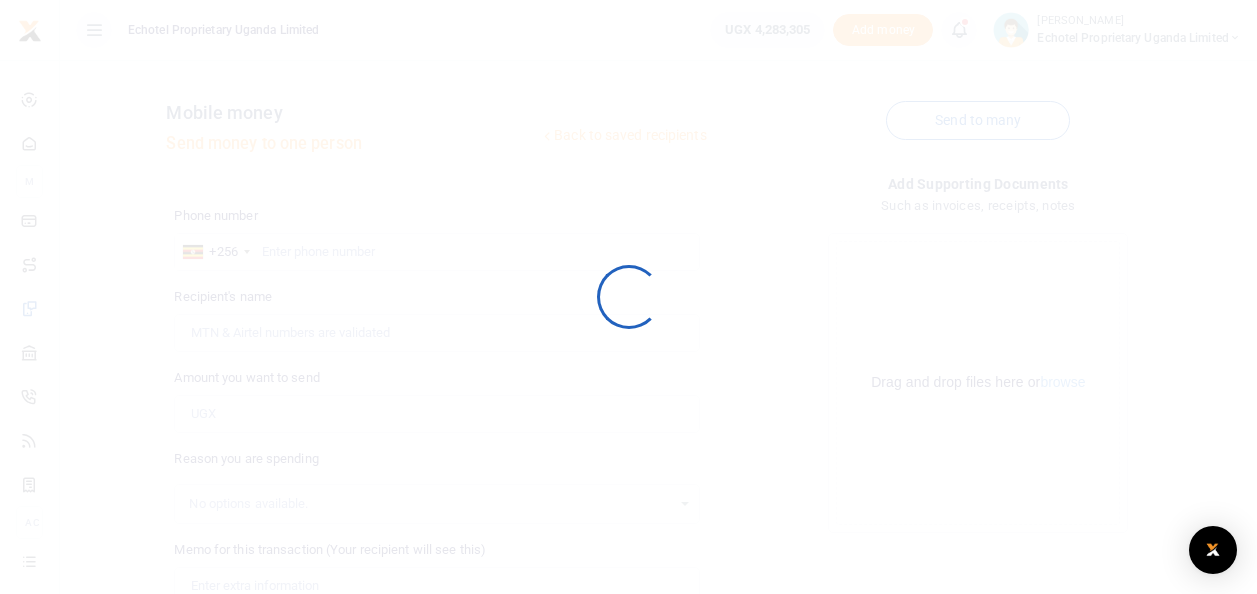 scroll, scrollTop: 282, scrollLeft: 0, axis: vertical 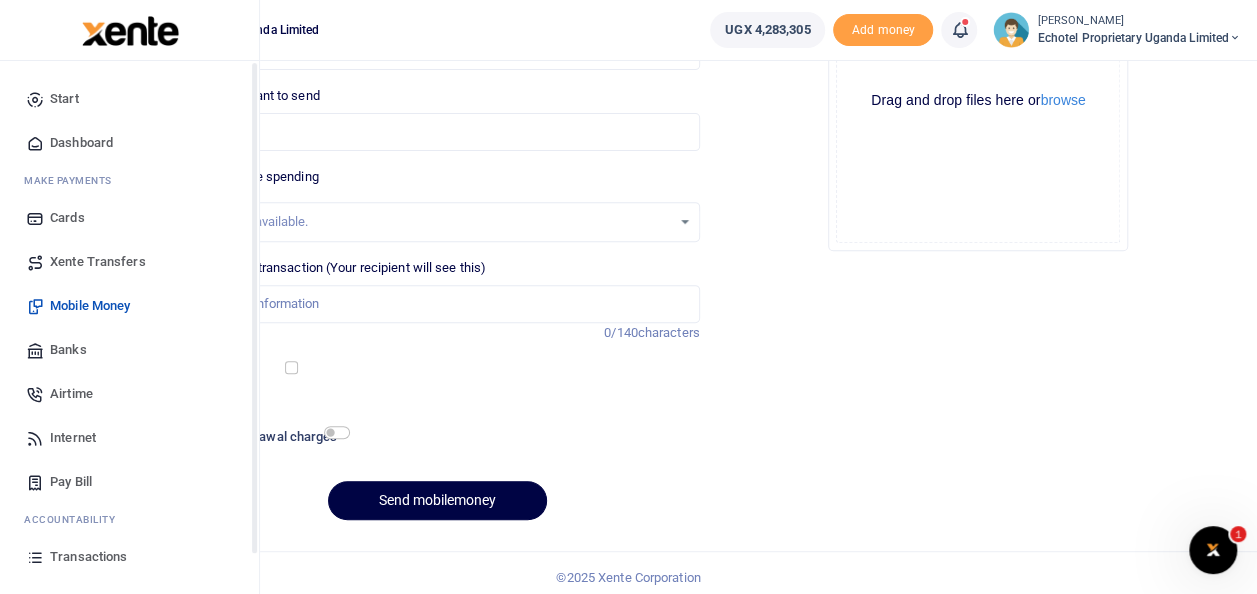 click on "Transactions" at bounding box center [88, 557] 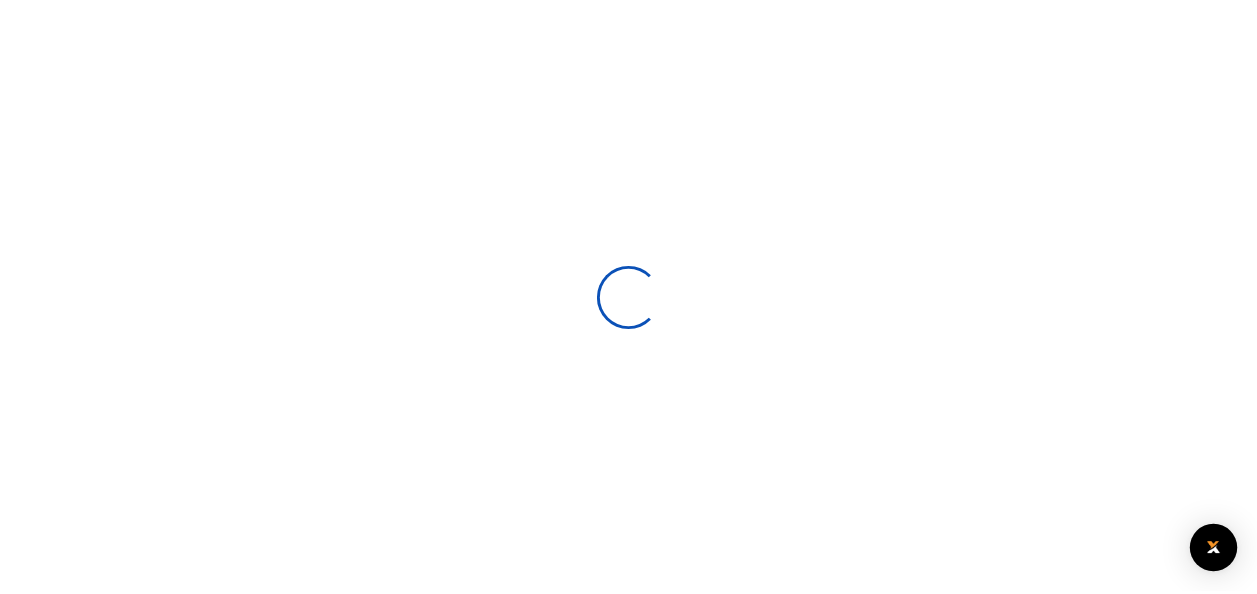scroll, scrollTop: 0, scrollLeft: 0, axis: both 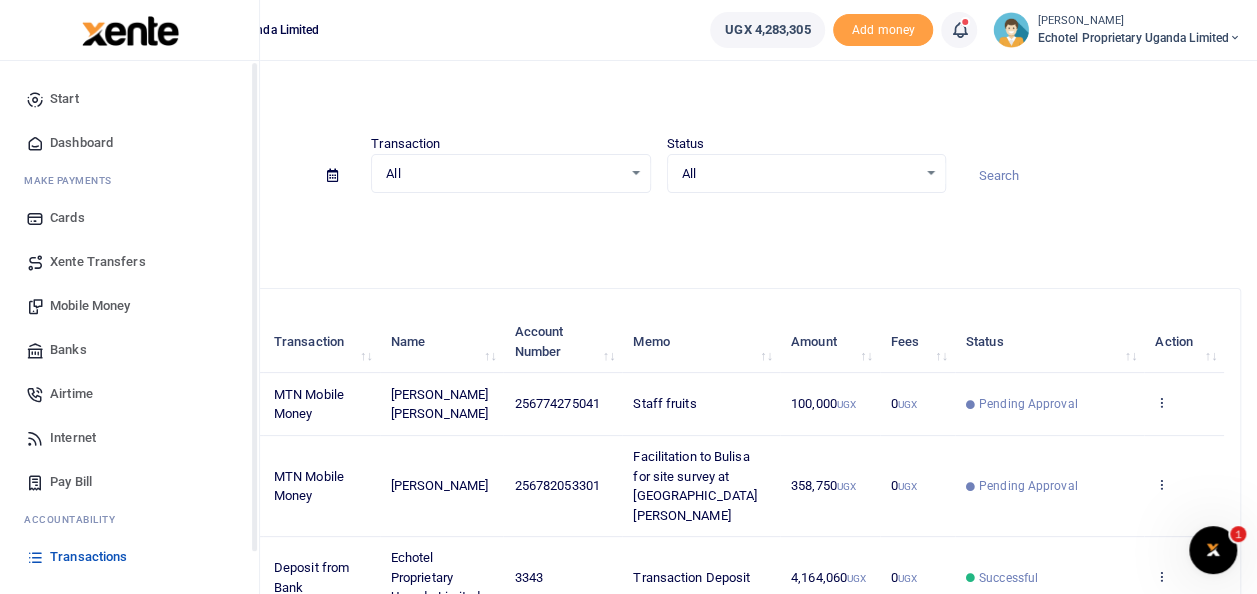 click on "Transactions" at bounding box center (129, 557) 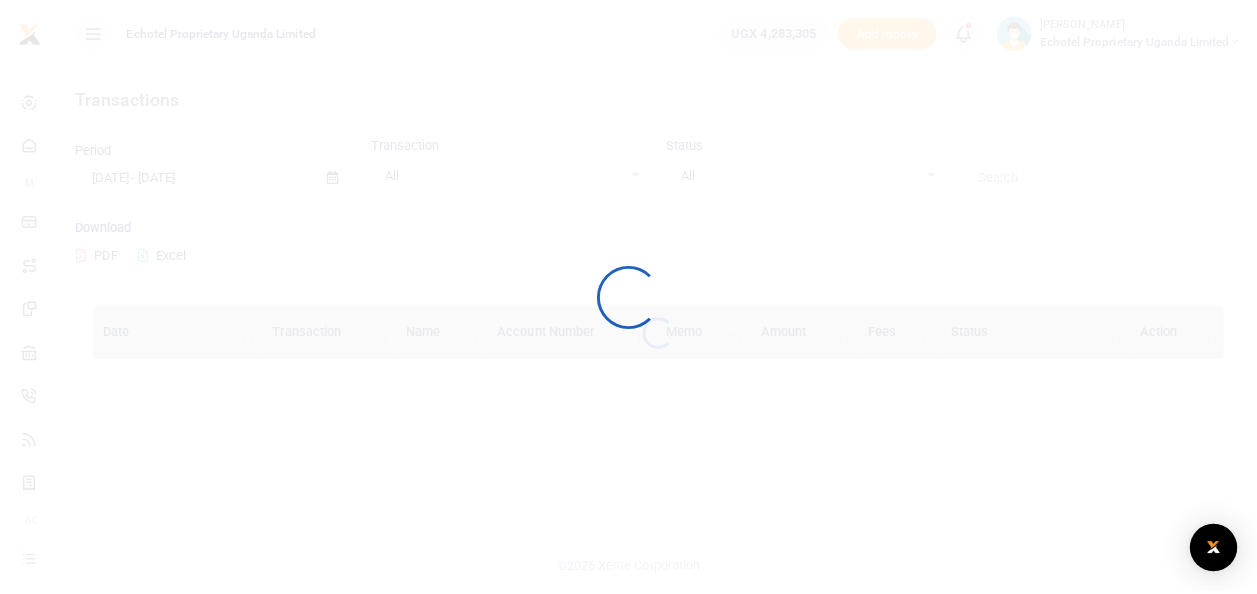 scroll, scrollTop: 0, scrollLeft: 0, axis: both 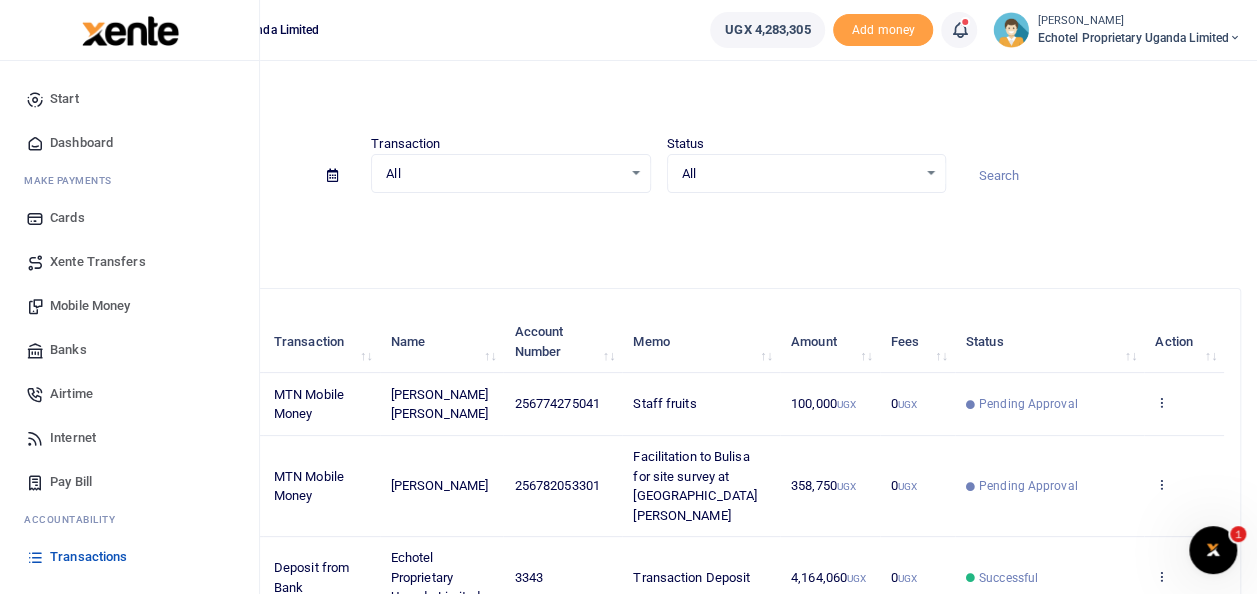 click on "Transactions" at bounding box center [88, 557] 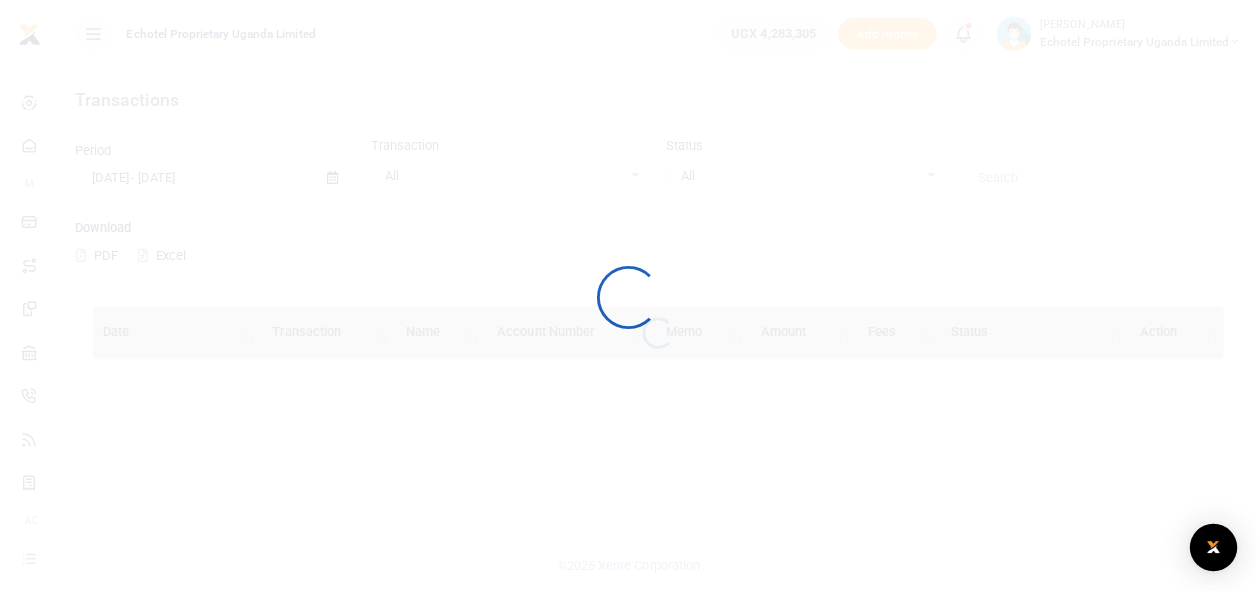 scroll, scrollTop: 0, scrollLeft: 0, axis: both 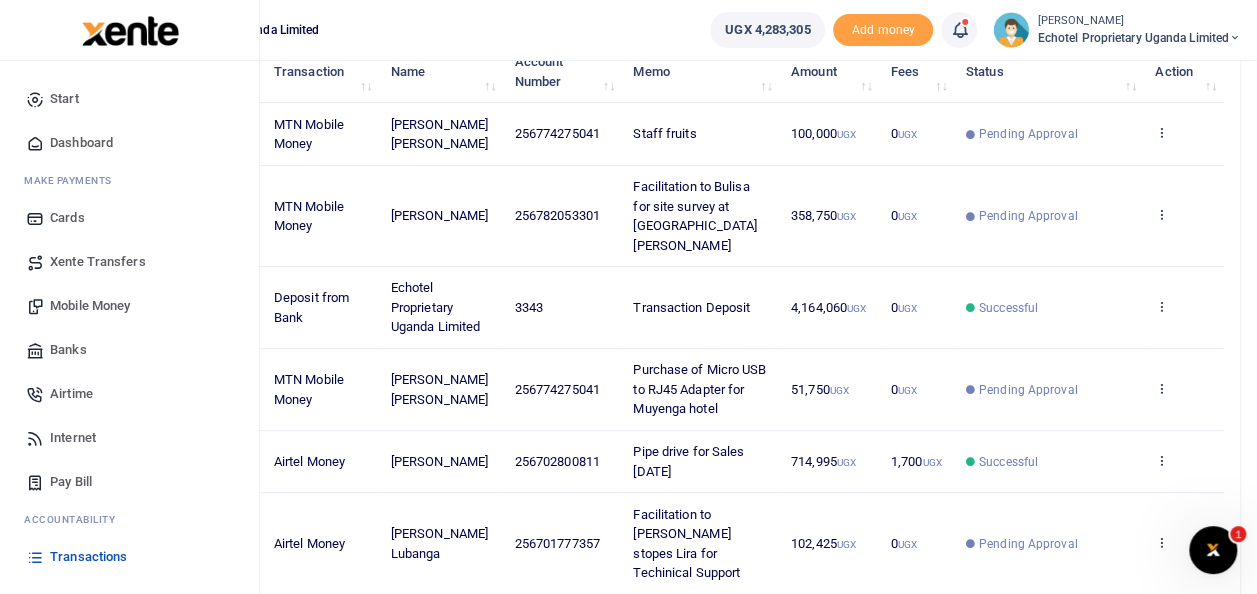 click on "Transactions" at bounding box center [88, 557] 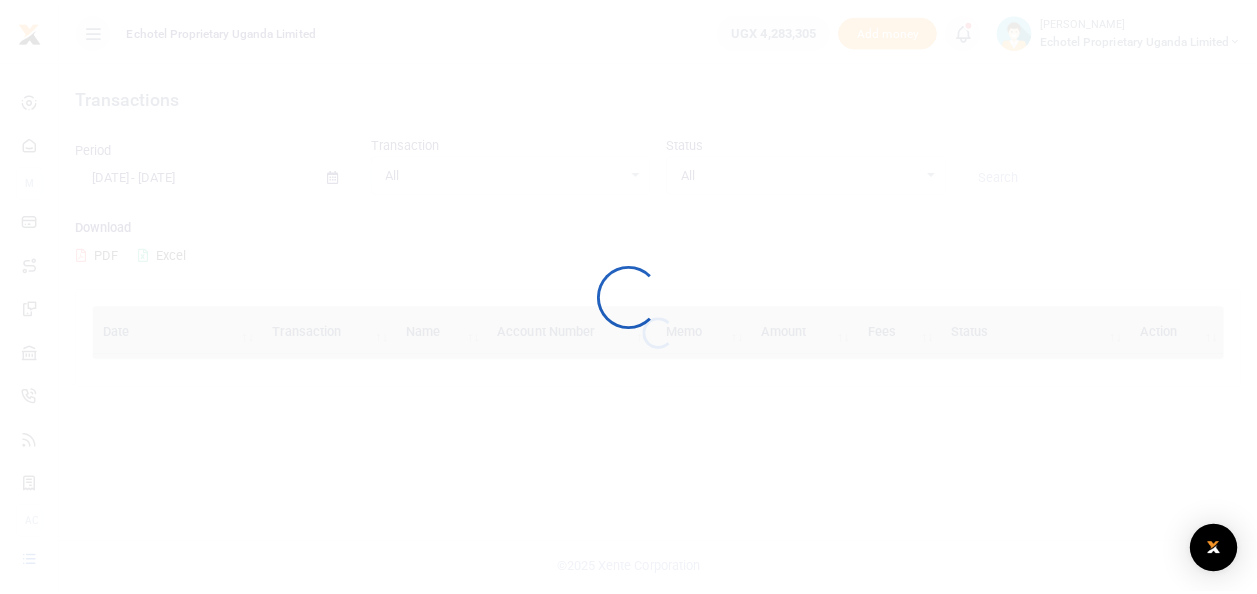 scroll, scrollTop: 0, scrollLeft: 0, axis: both 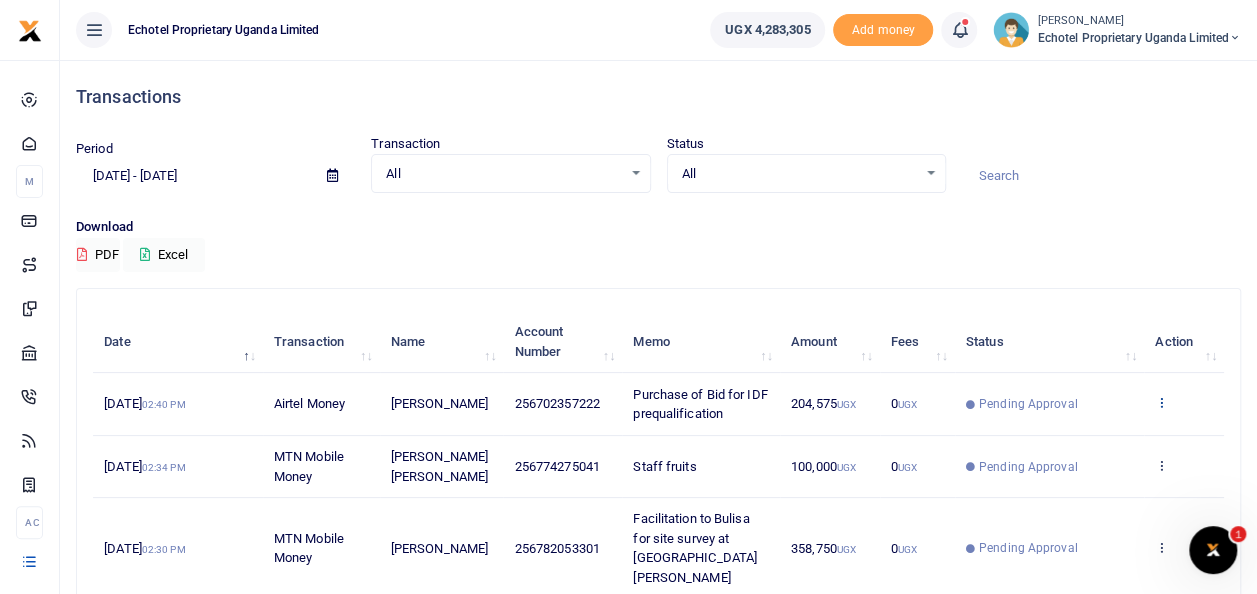 click at bounding box center (1161, 402) 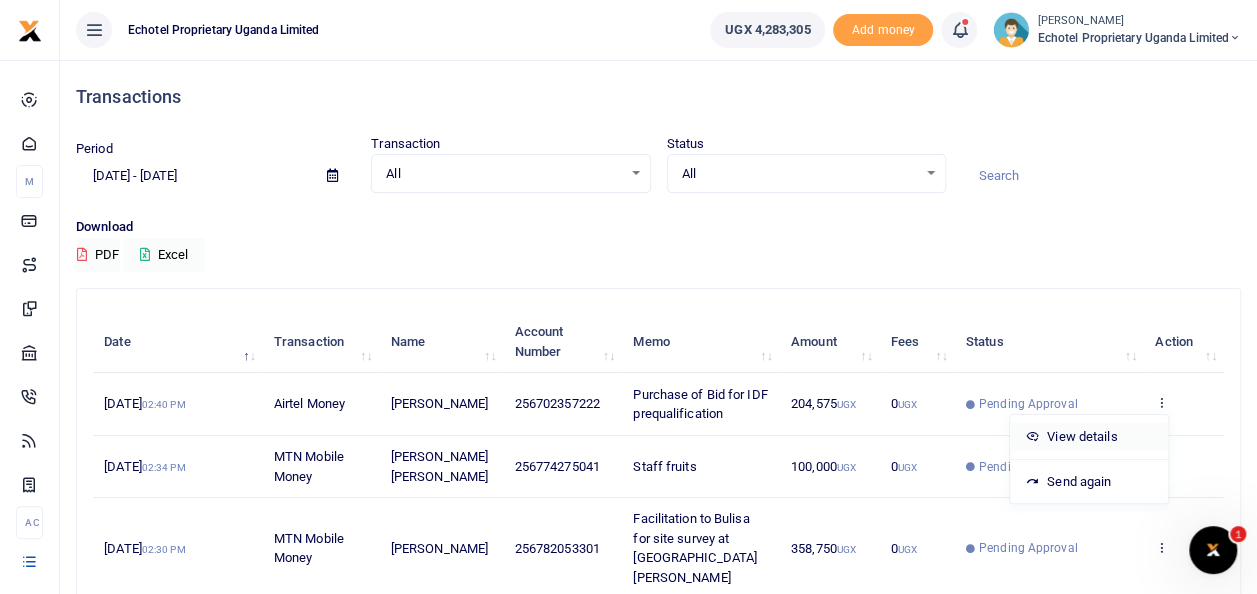 click on "View details" at bounding box center [1089, 437] 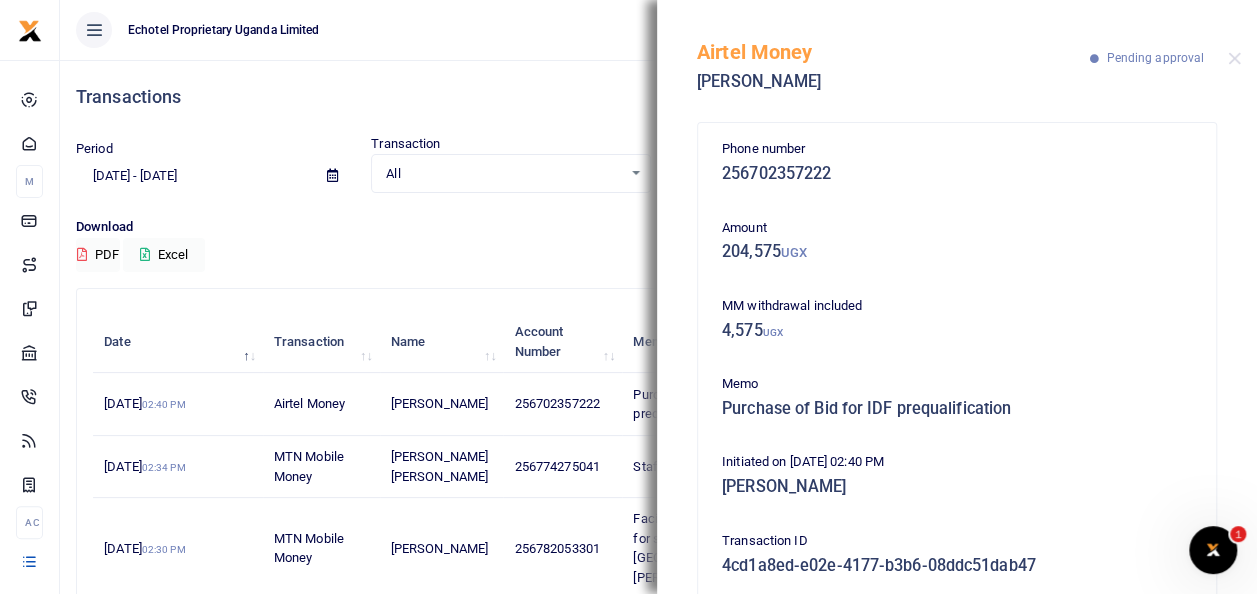 scroll, scrollTop: 244, scrollLeft: 0, axis: vertical 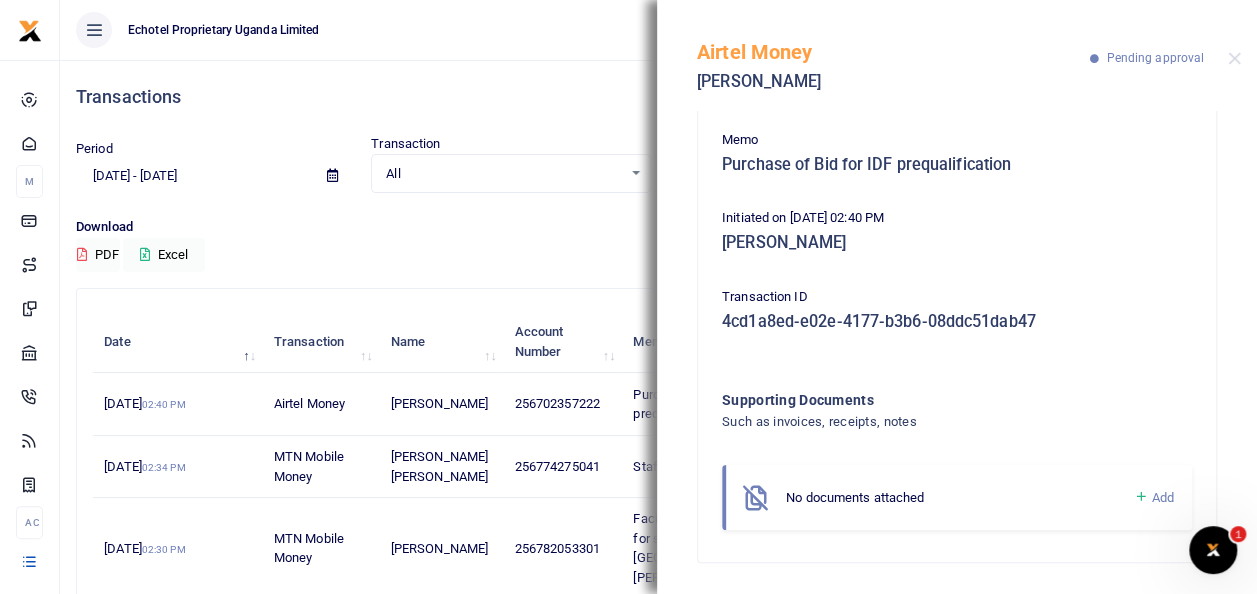 click on "Add" at bounding box center (1163, 497) 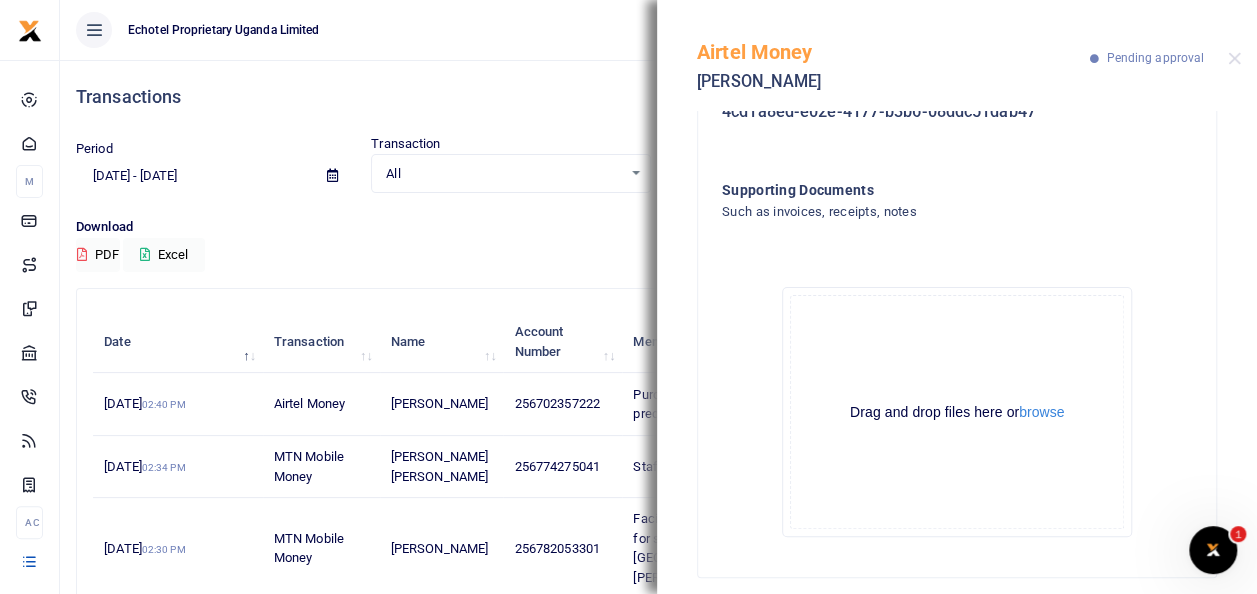 scroll, scrollTop: 469, scrollLeft: 0, axis: vertical 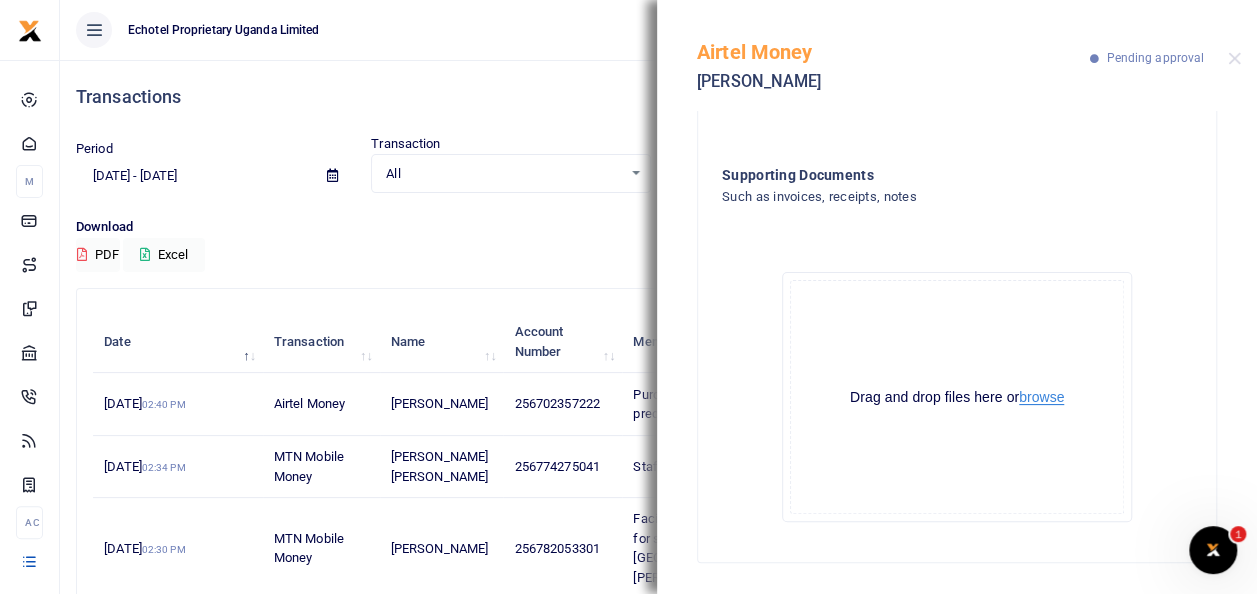 click on "browse" at bounding box center [1041, 397] 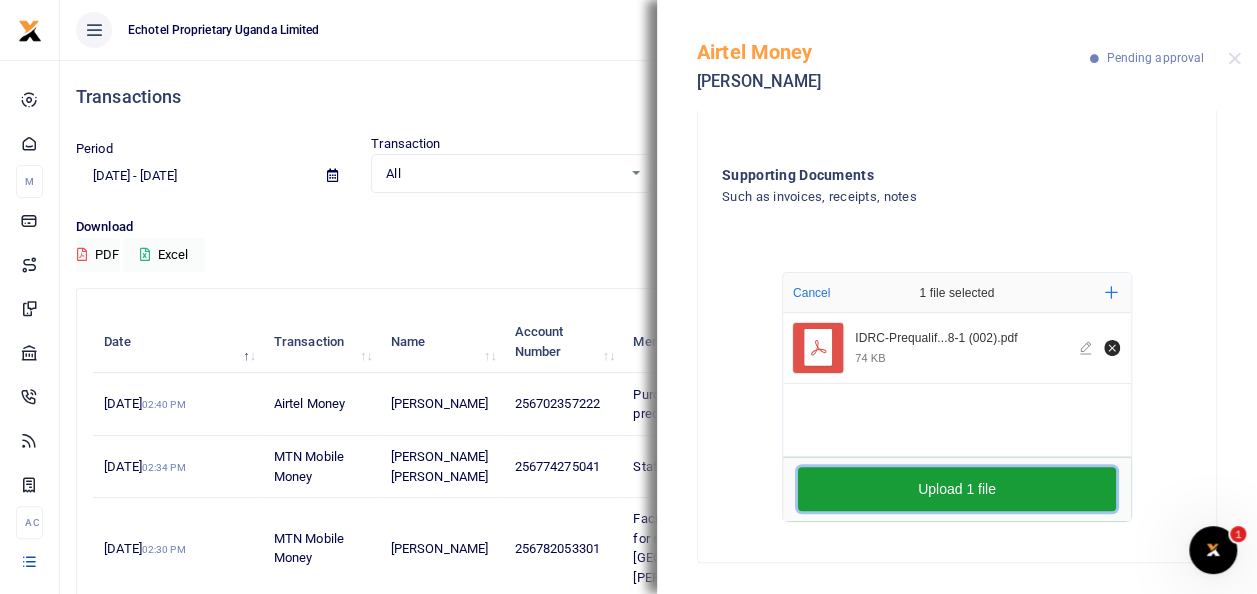 click on "Upload 1 file" at bounding box center (957, 489) 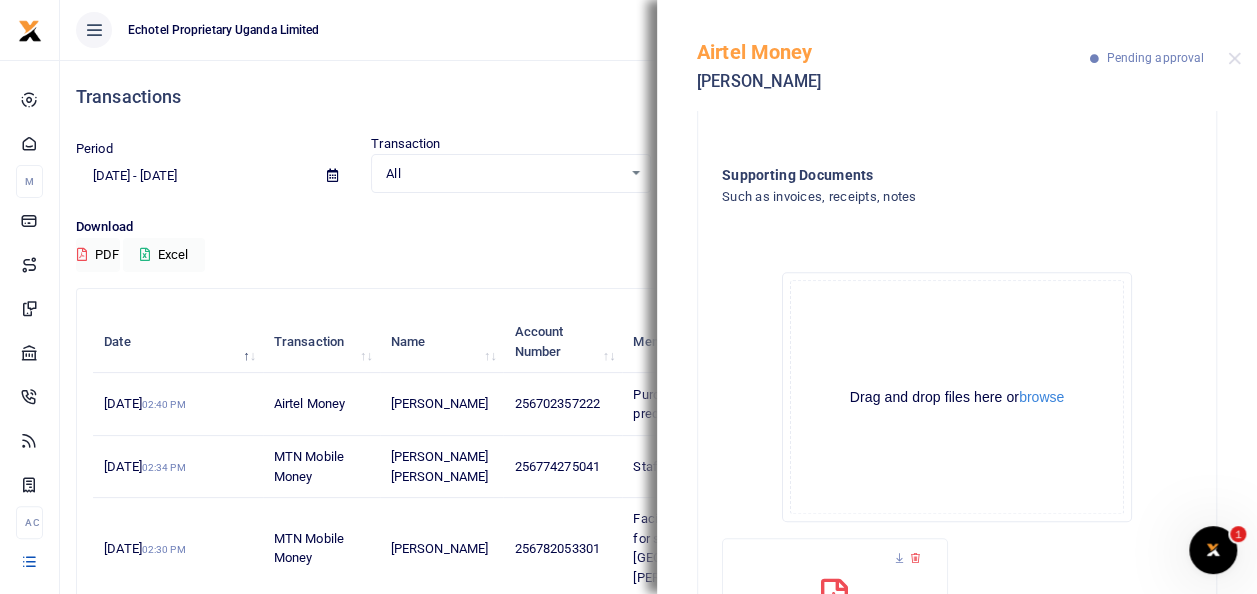 click on "Transactions" at bounding box center [658, 97] 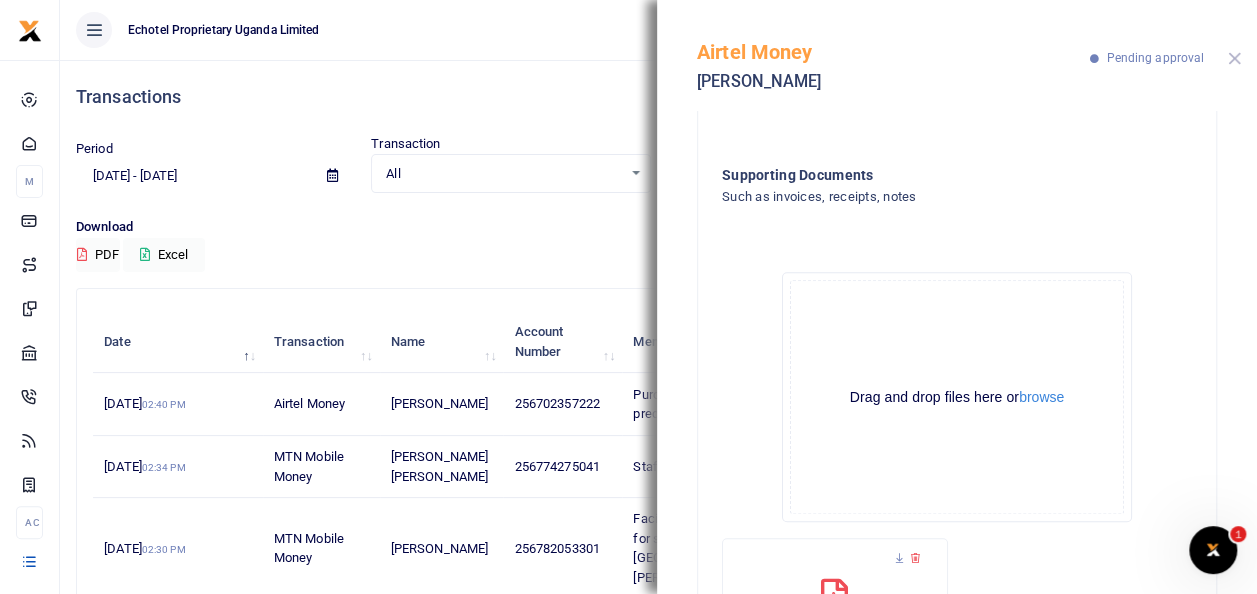 click at bounding box center (1234, 58) 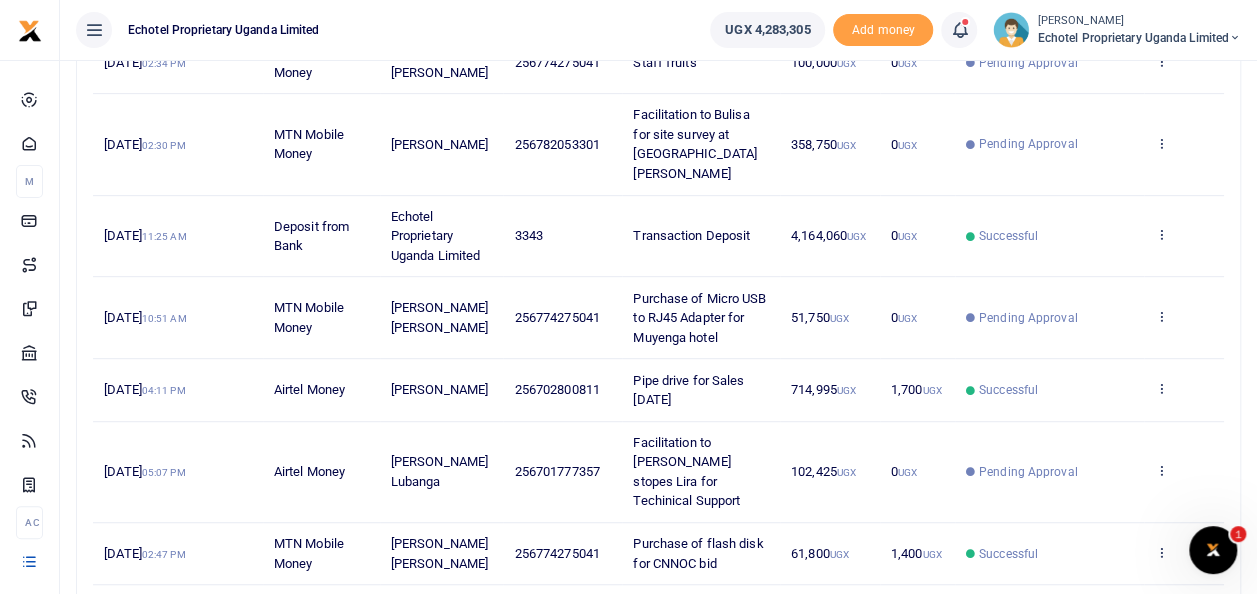 scroll, scrollTop: 498, scrollLeft: 0, axis: vertical 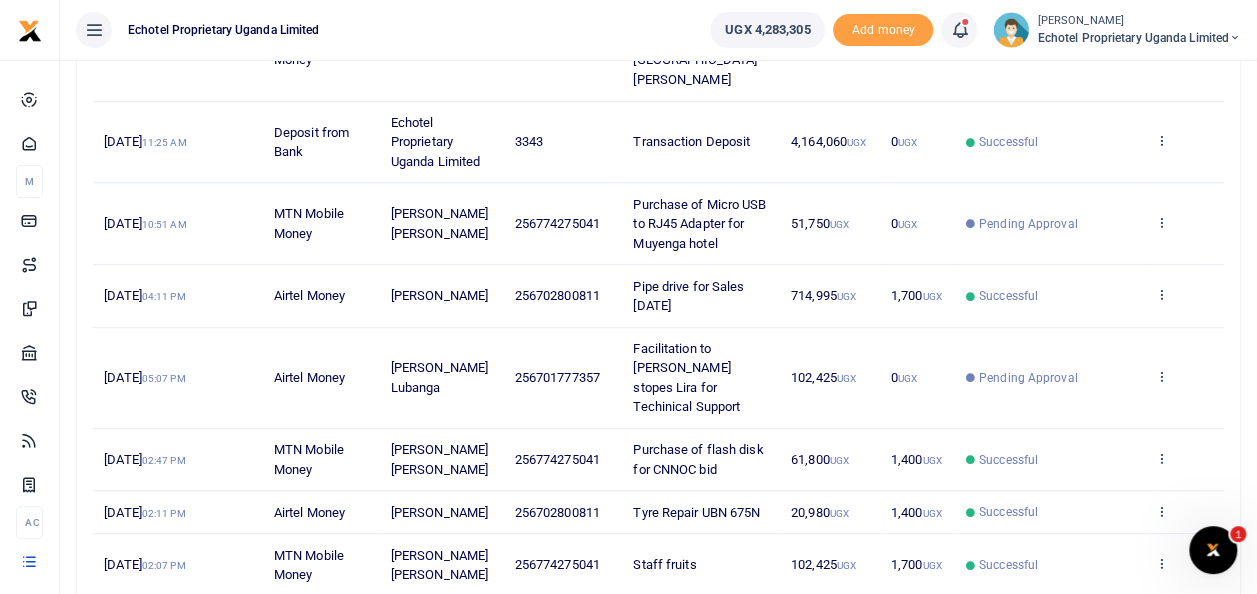 click on "2" at bounding box center (1139, 617) 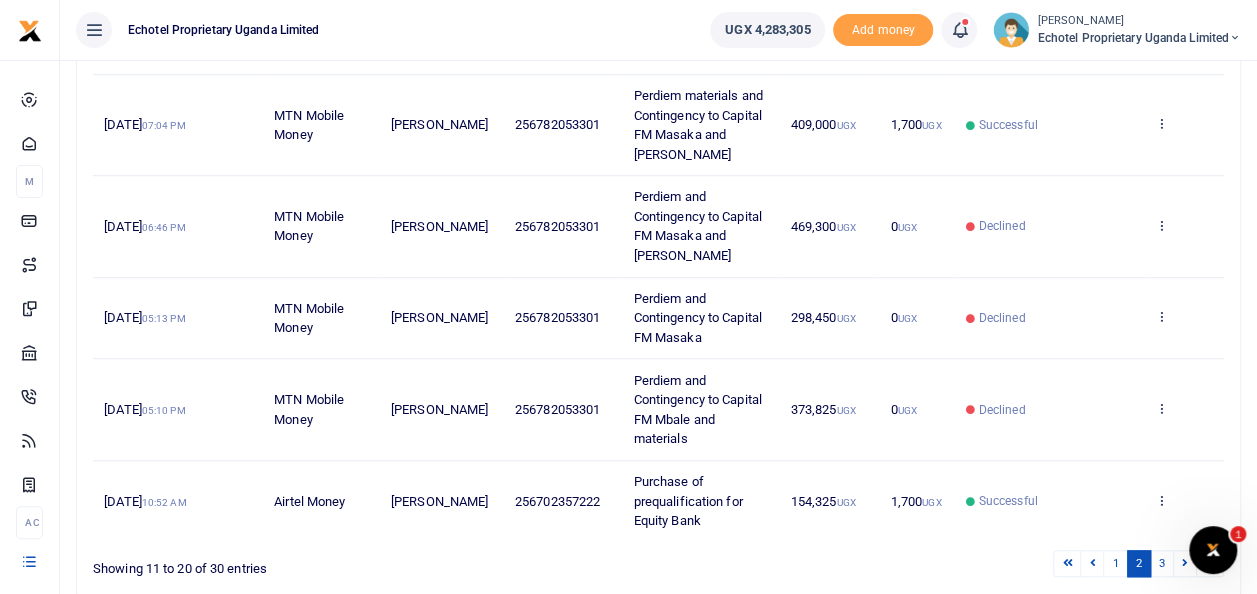 scroll, scrollTop: 749, scrollLeft: 0, axis: vertical 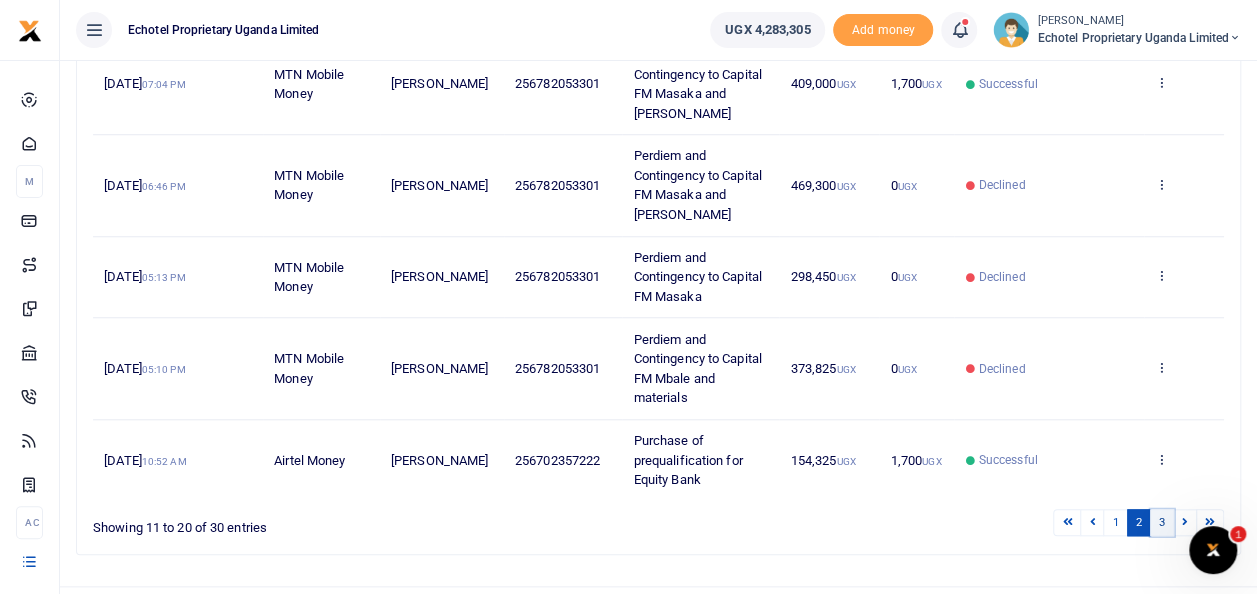 click on "3" at bounding box center [1162, 522] 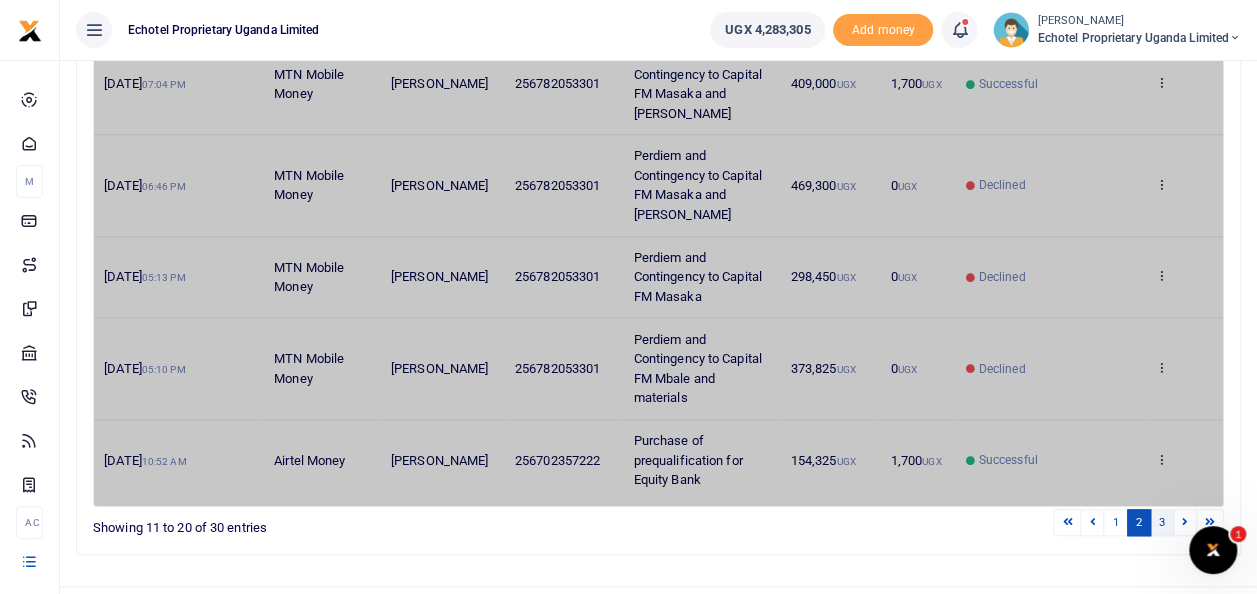 scroll, scrollTop: 632, scrollLeft: 0, axis: vertical 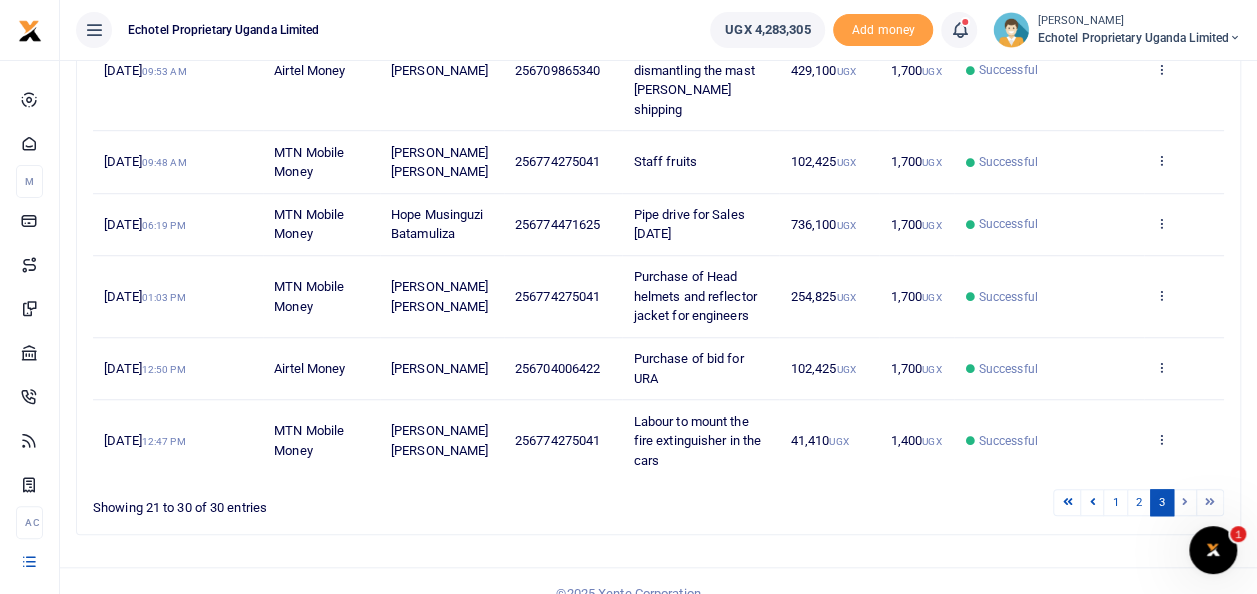 click at bounding box center (1185, 502) 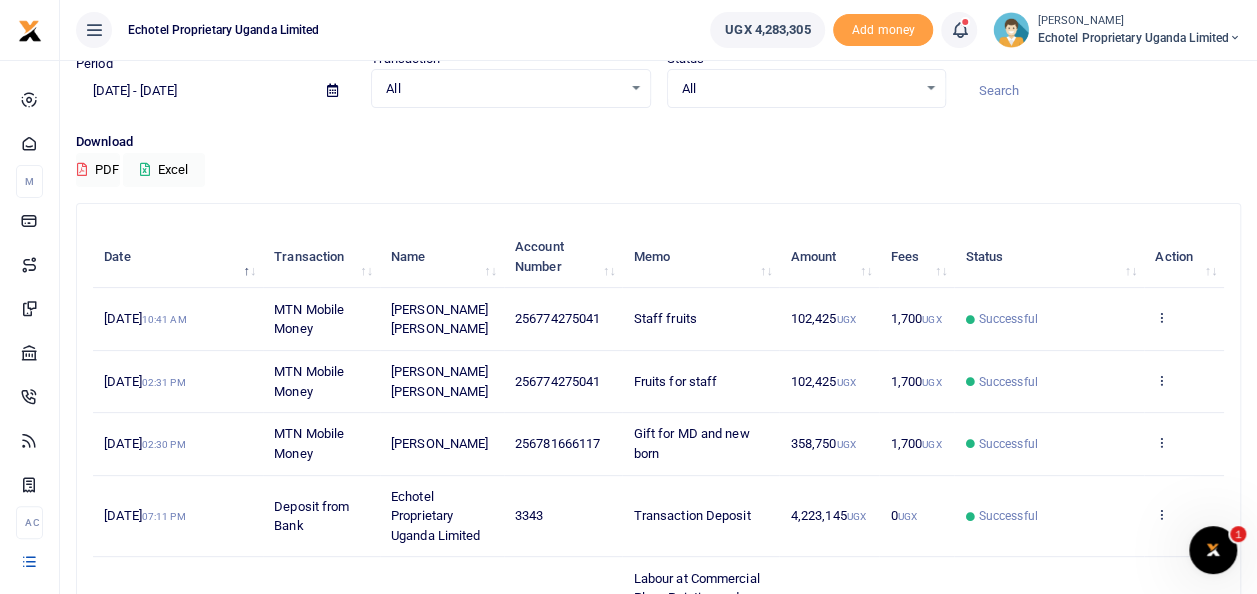 scroll, scrollTop: 76, scrollLeft: 0, axis: vertical 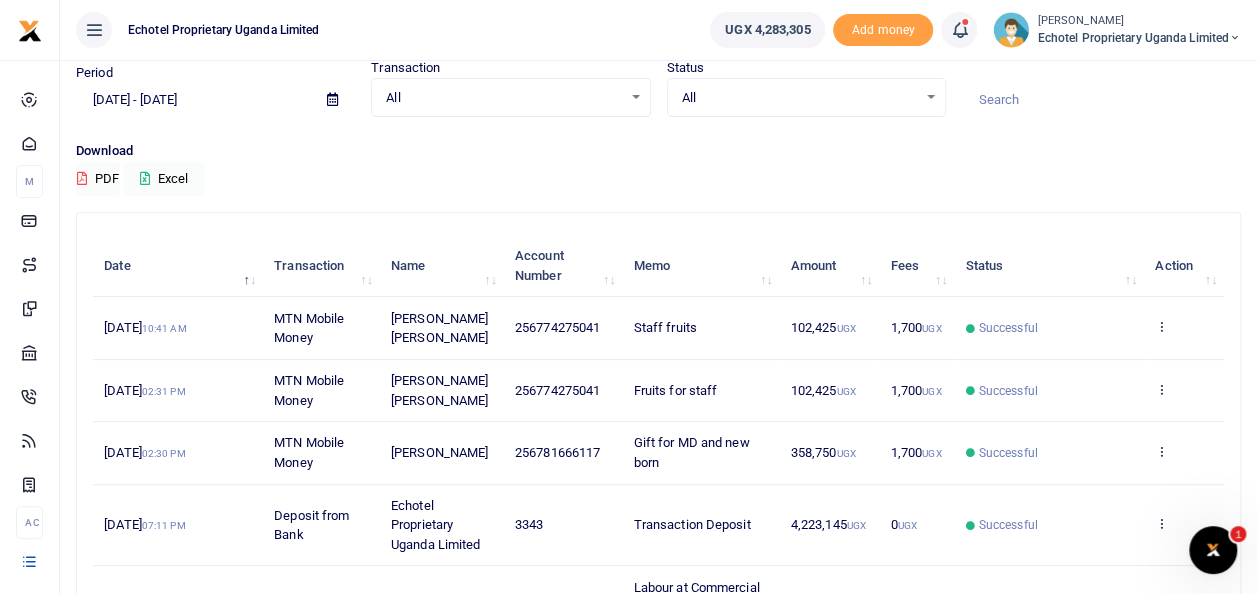 click at bounding box center [332, 99] 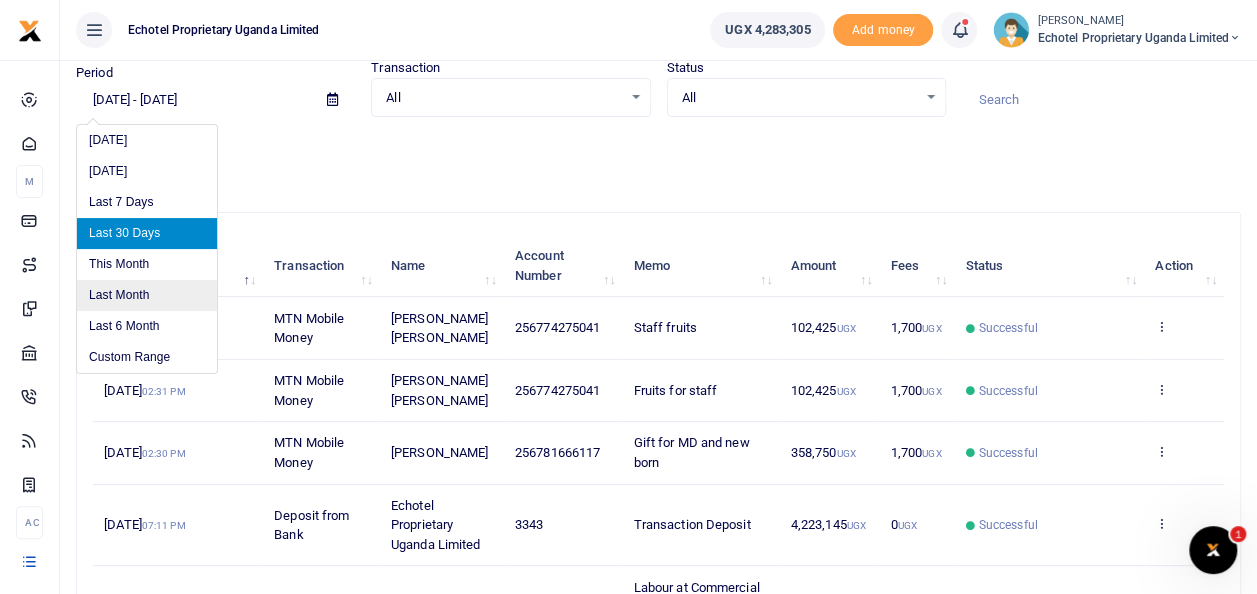 click on "Last Month" at bounding box center (147, 295) 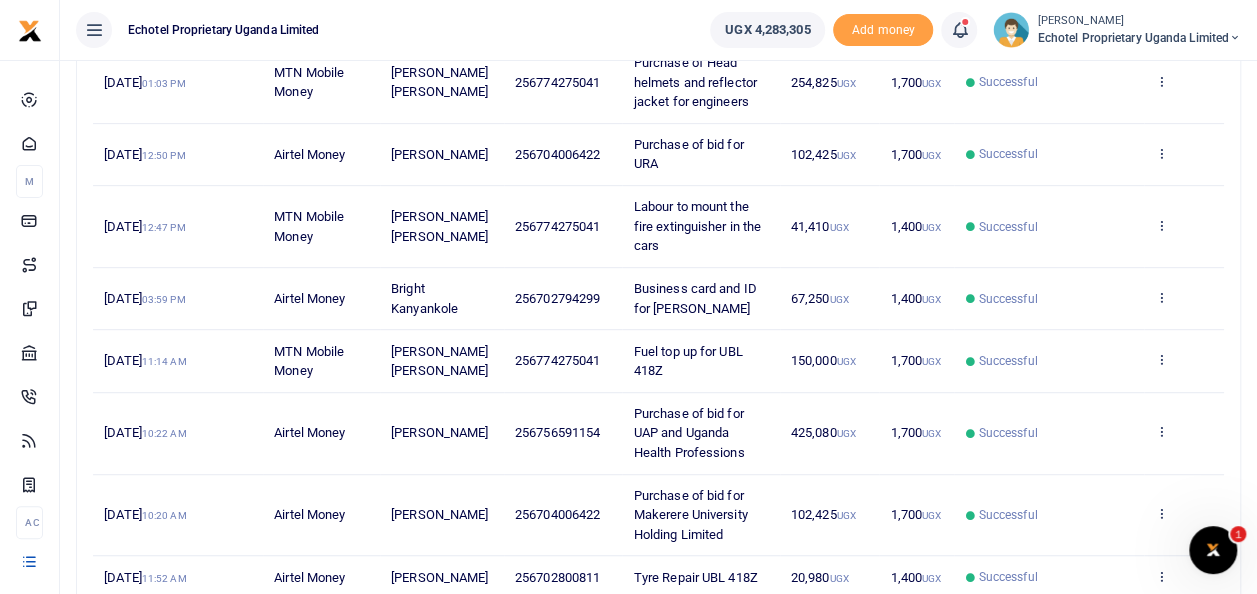 scroll, scrollTop: 527, scrollLeft: 0, axis: vertical 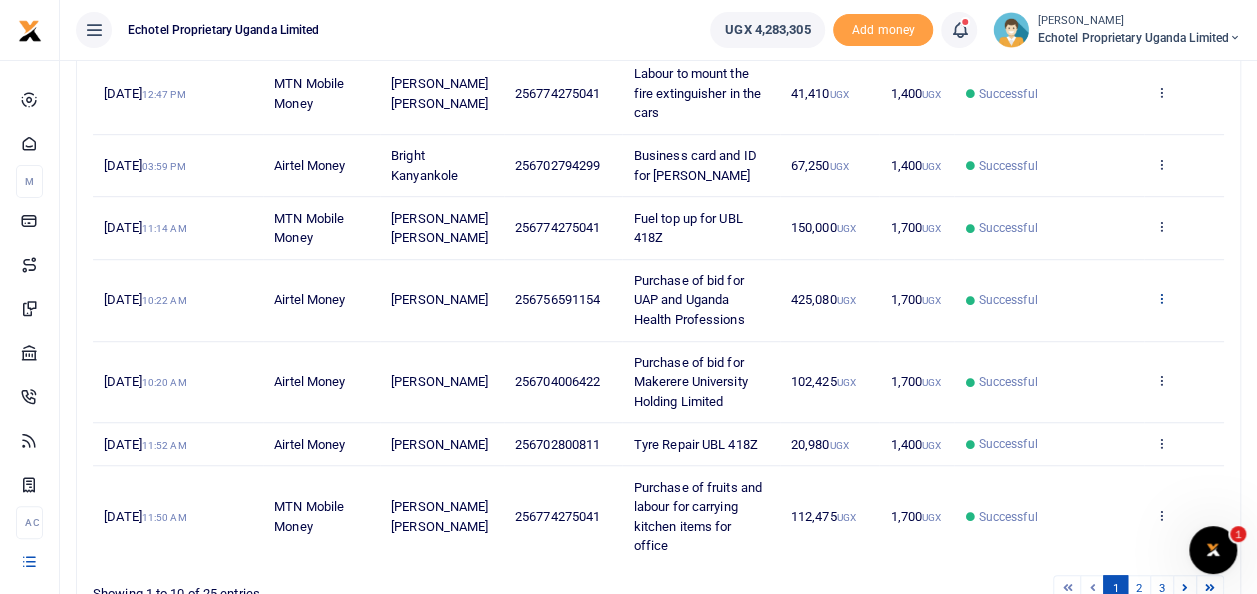 click at bounding box center (1161, 298) 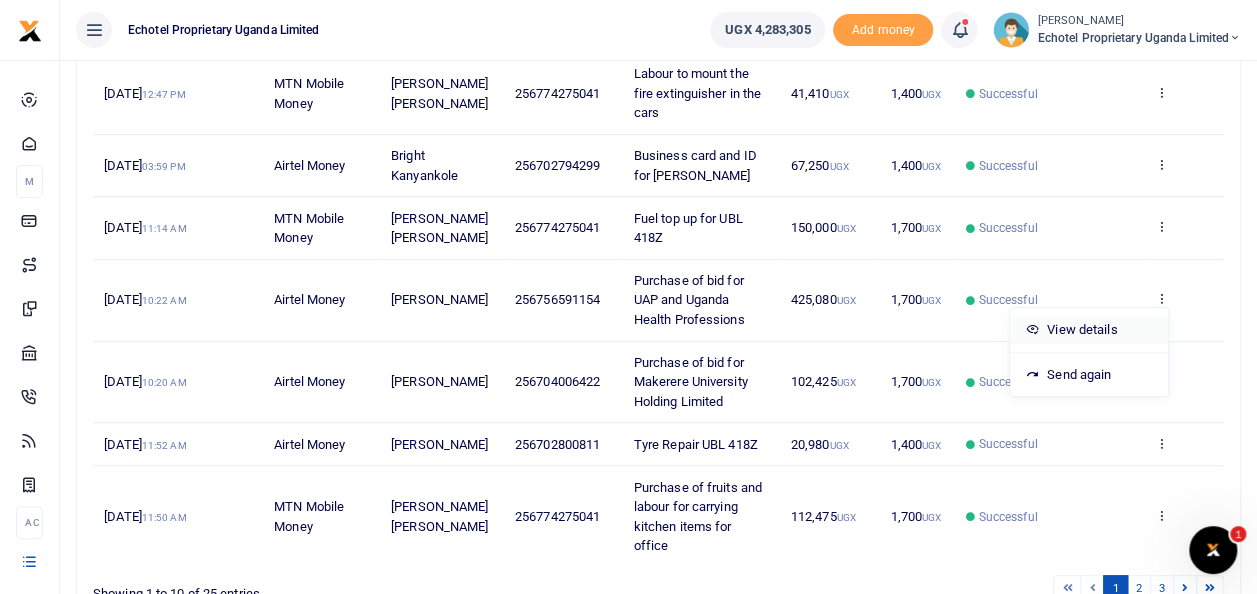 click on "View details" at bounding box center [1089, 330] 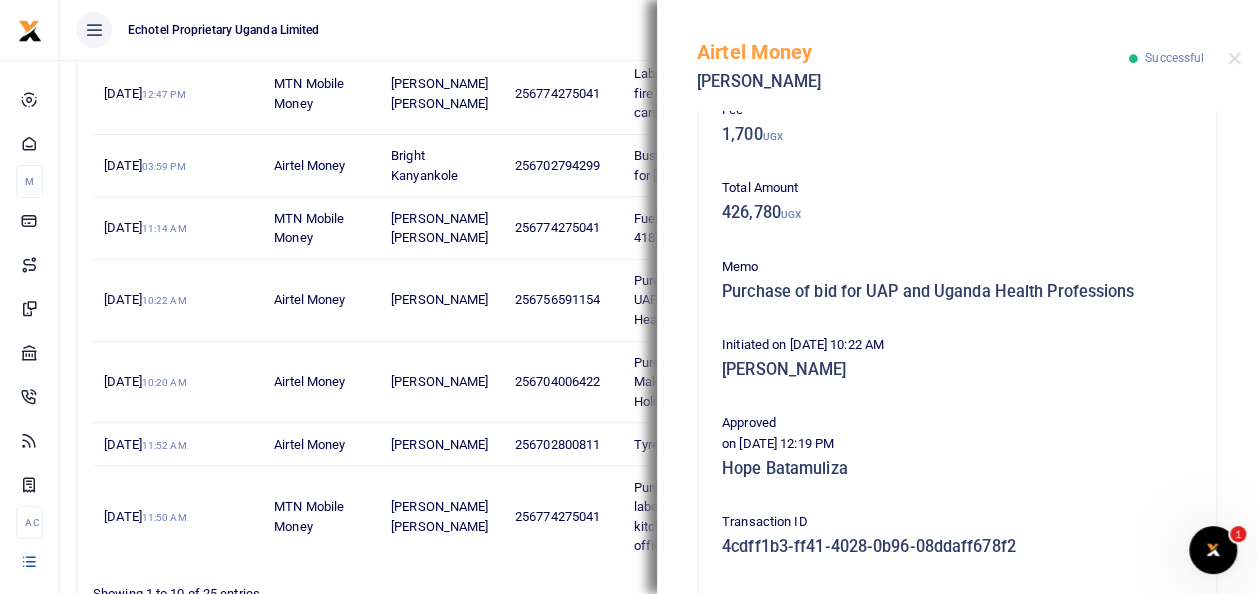 scroll, scrollTop: 481, scrollLeft: 0, axis: vertical 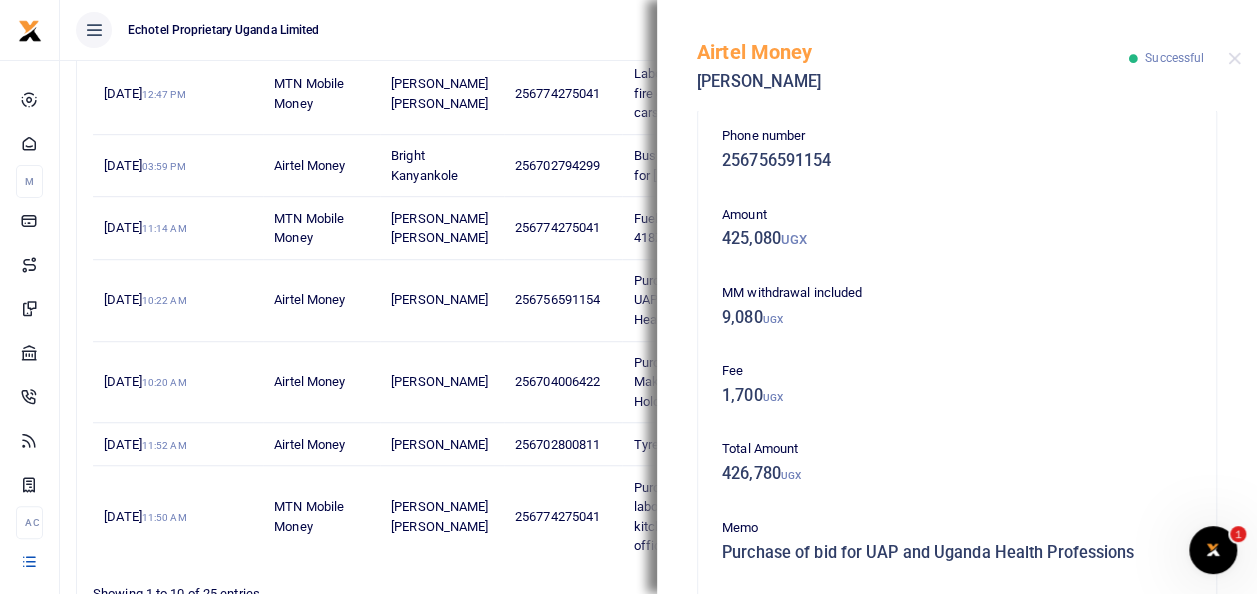 click on "Airtel Money
Florence Ndamuhaki
Successful" at bounding box center [957, 55] 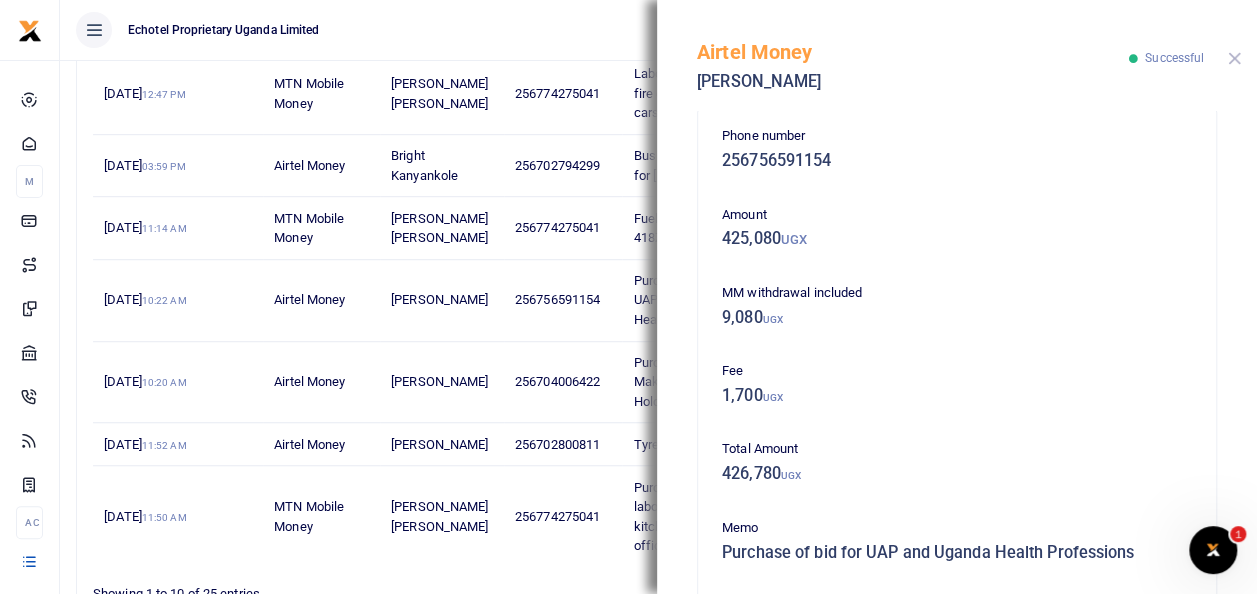 click at bounding box center (1234, 58) 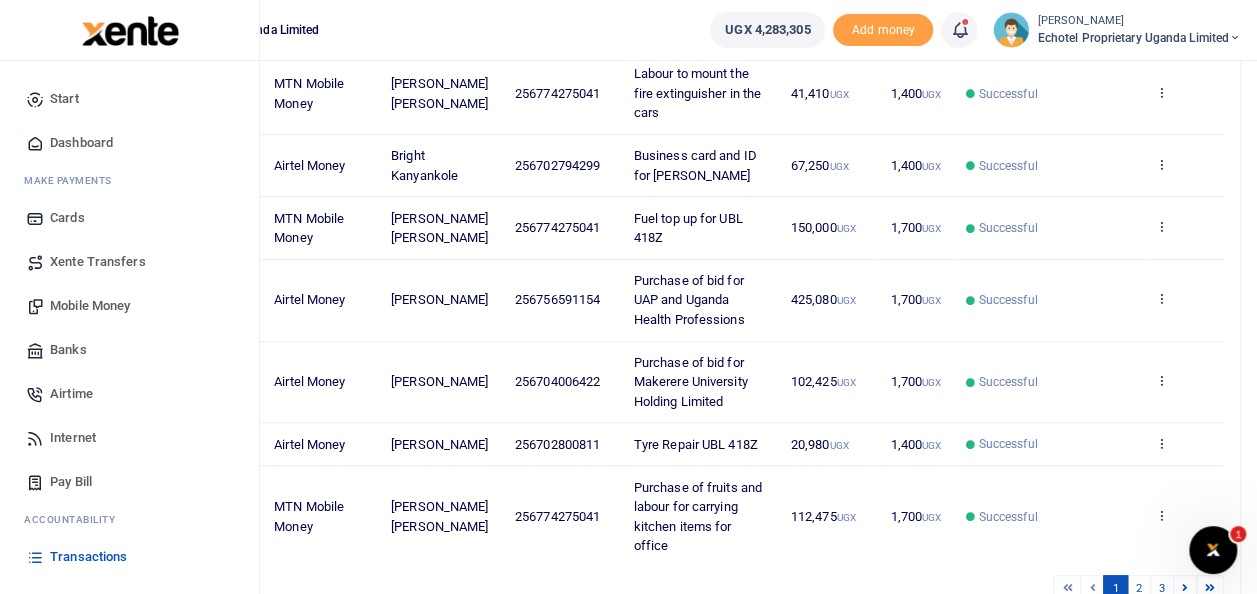 click on "Transactions" at bounding box center (88, 557) 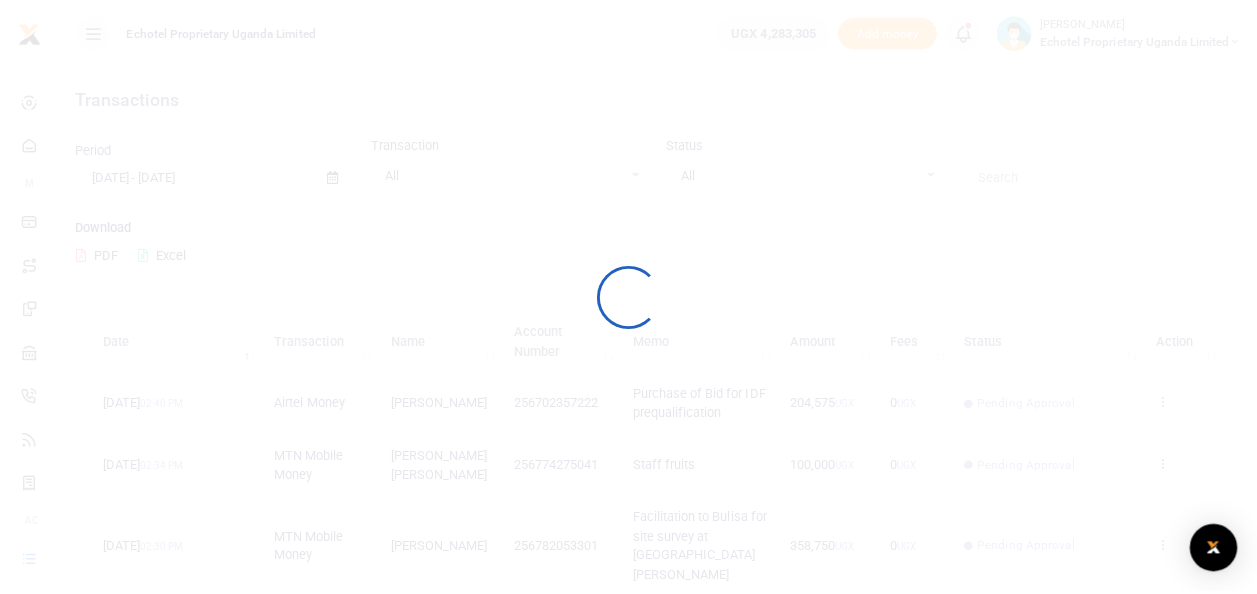 scroll, scrollTop: 0, scrollLeft: 0, axis: both 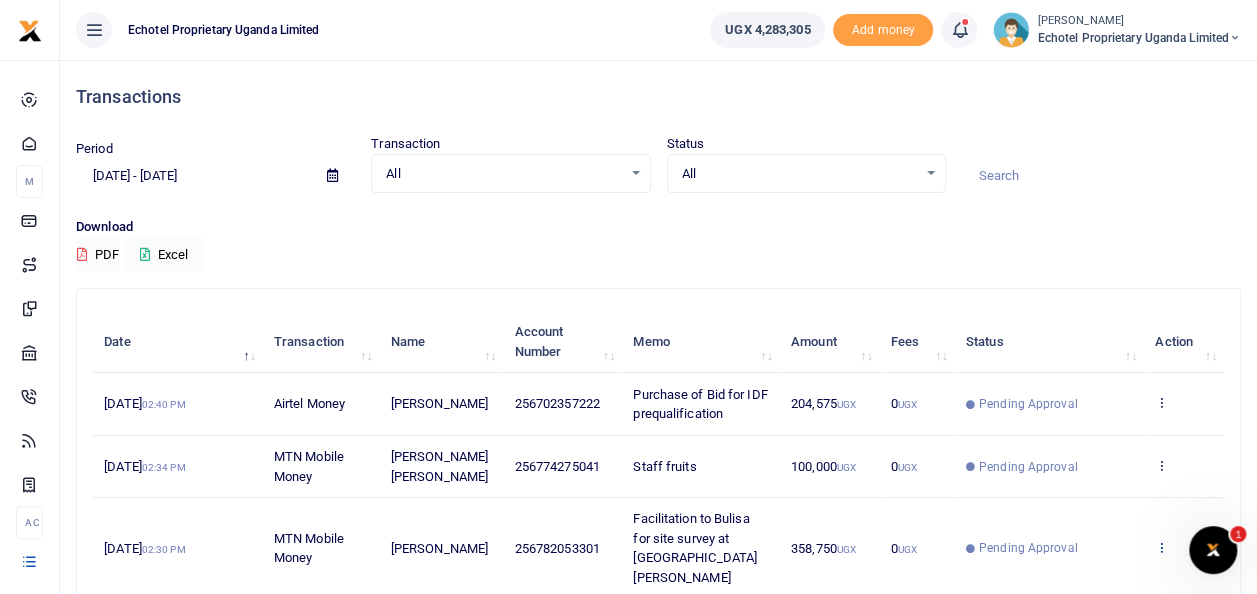 click at bounding box center (1161, 547) 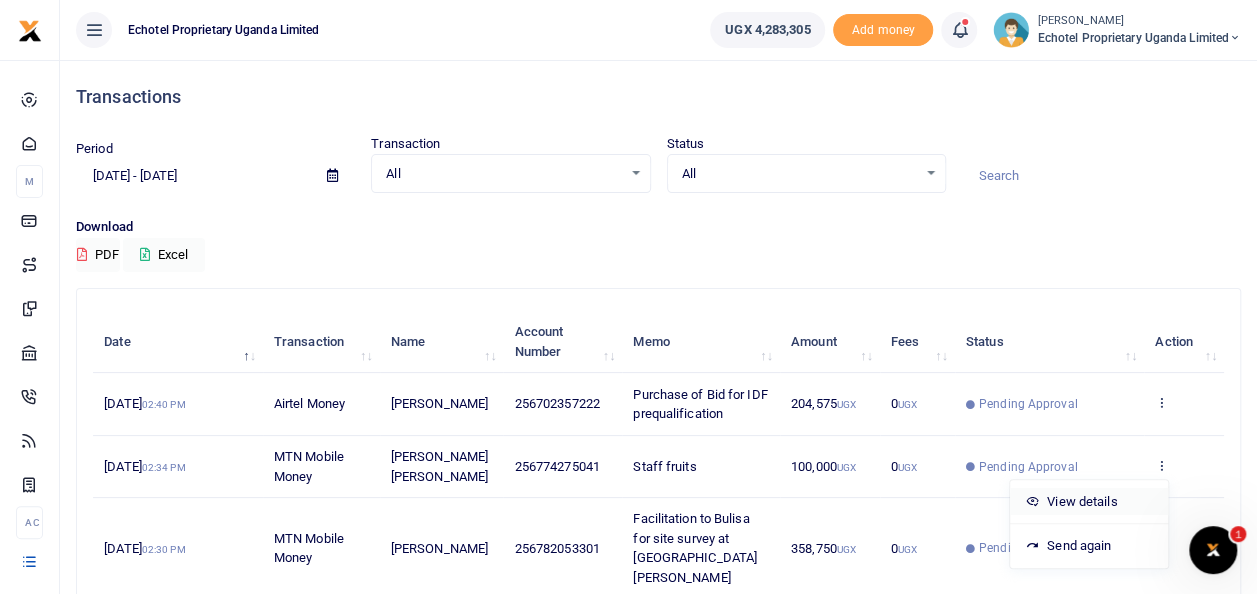 click on "View details" at bounding box center [1089, 502] 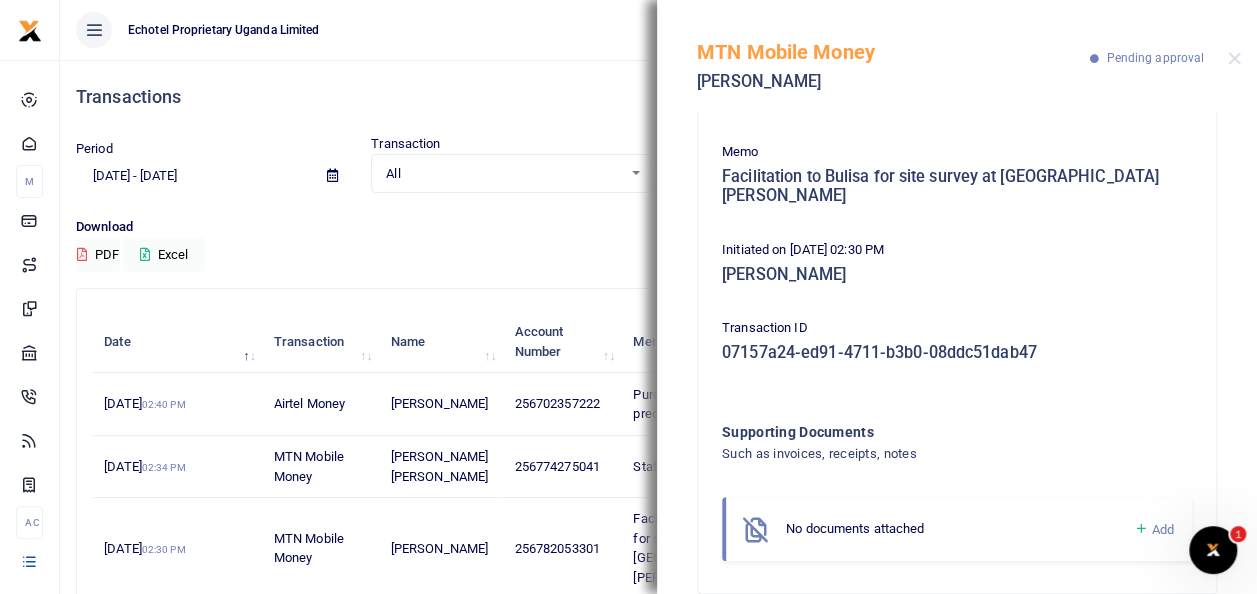 scroll, scrollTop: 244, scrollLeft: 0, axis: vertical 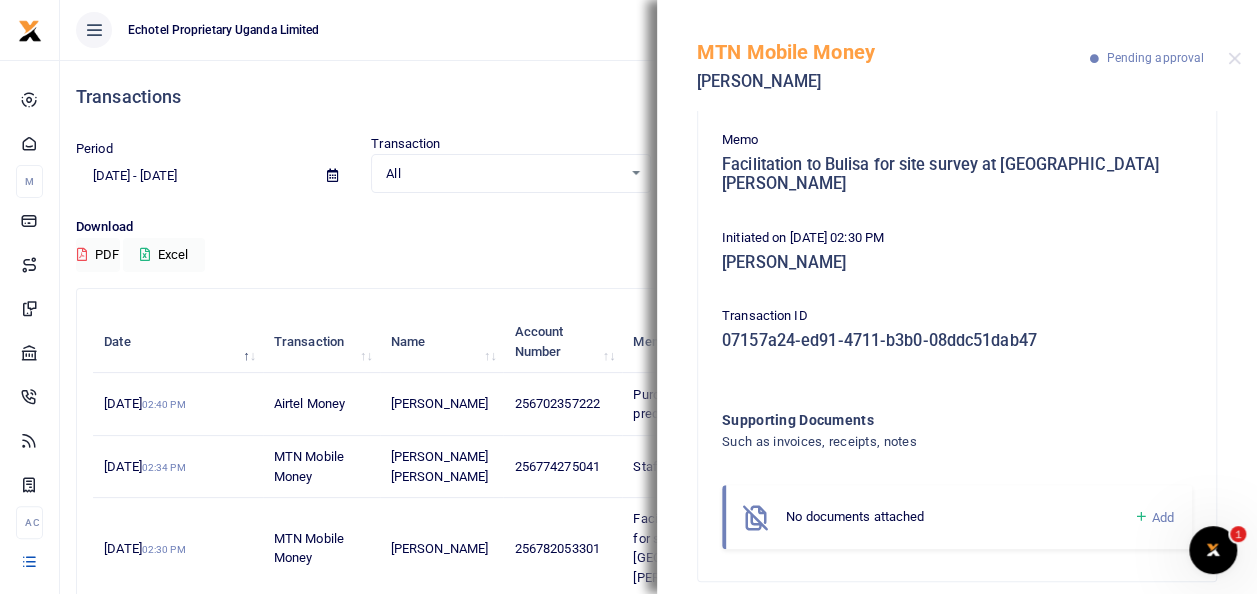 click on "Add" at bounding box center [1163, 517] 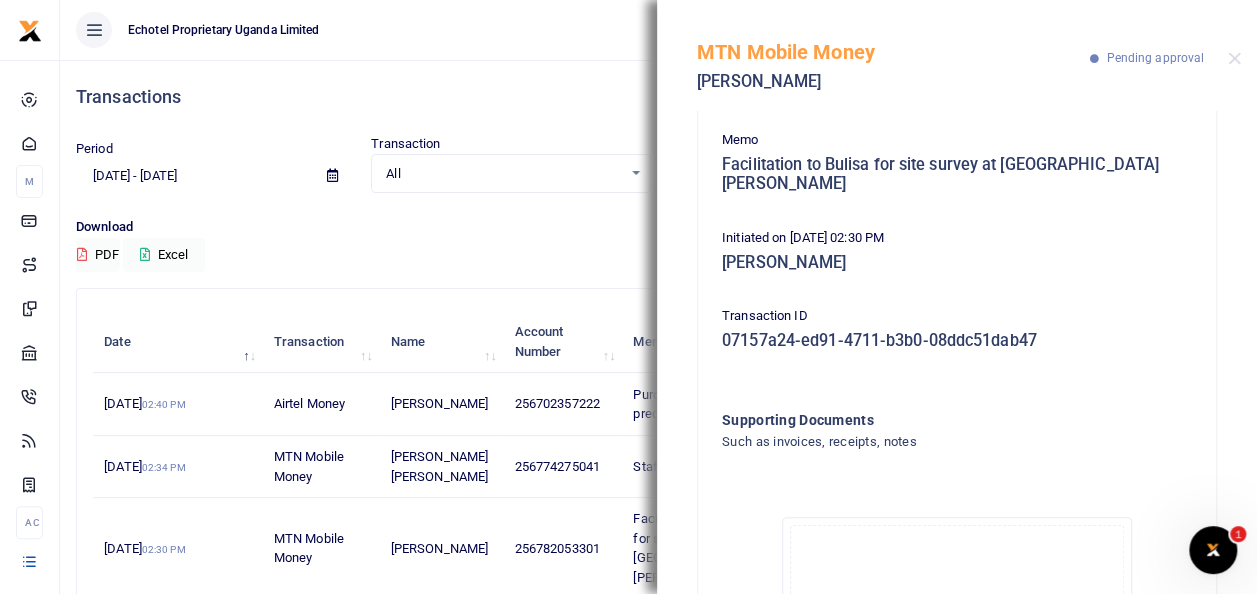 scroll, scrollTop: 469, scrollLeft: 0, axis: vertical 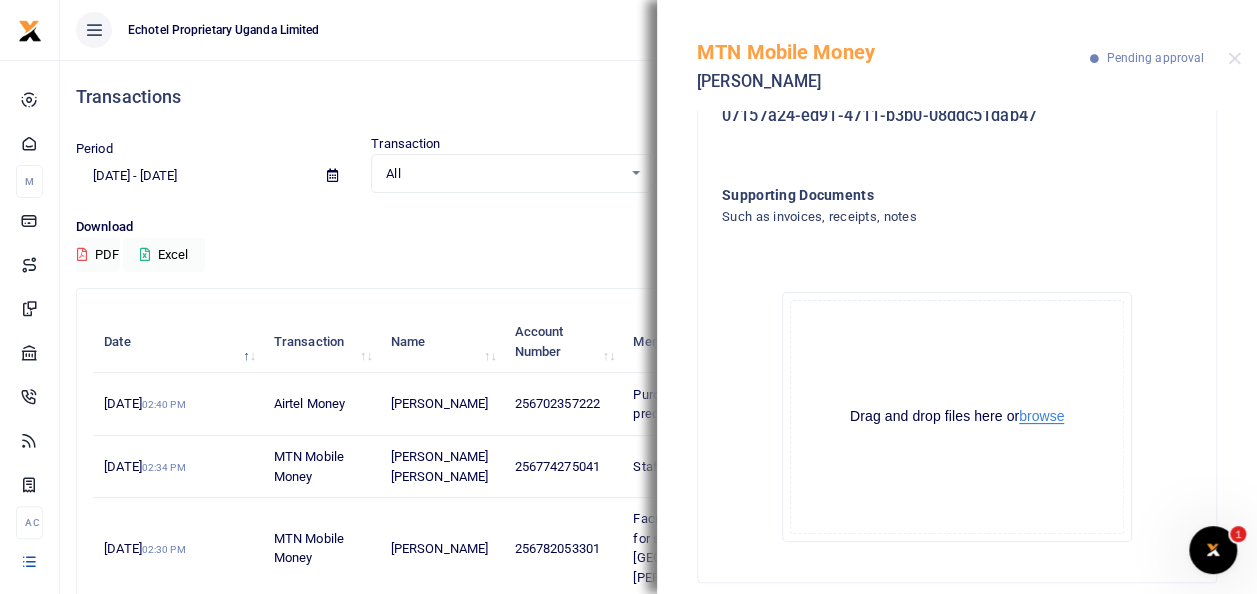 click on "browse" at bounding box center [1041, 416] 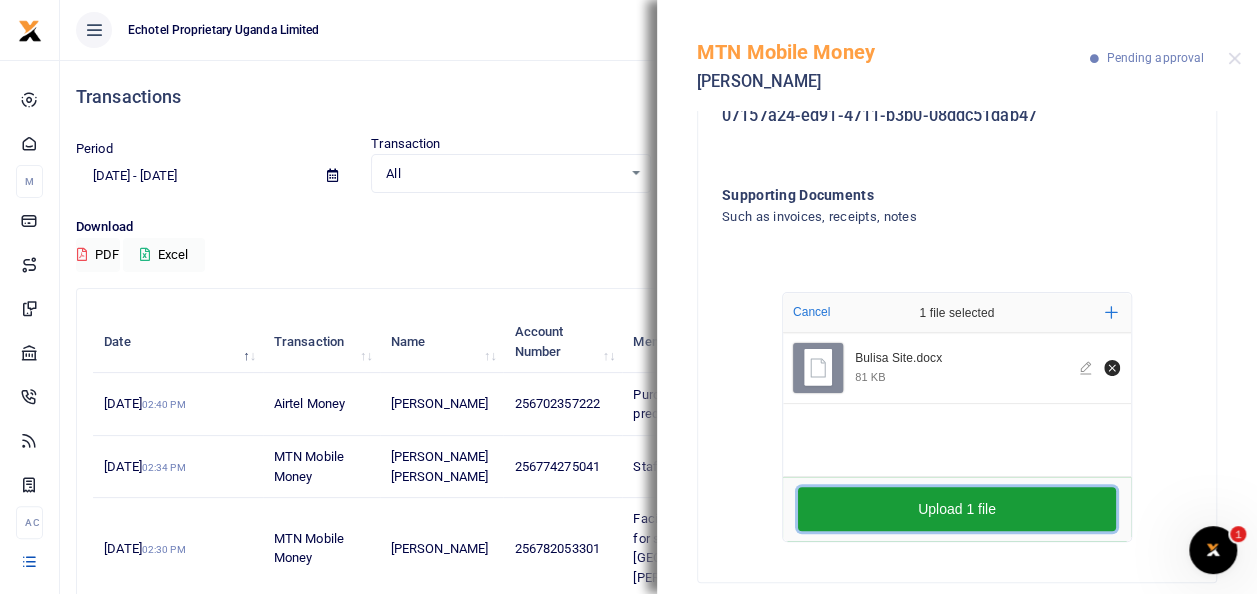 click on "Upload 1 file" at bounding box center (957, 509) 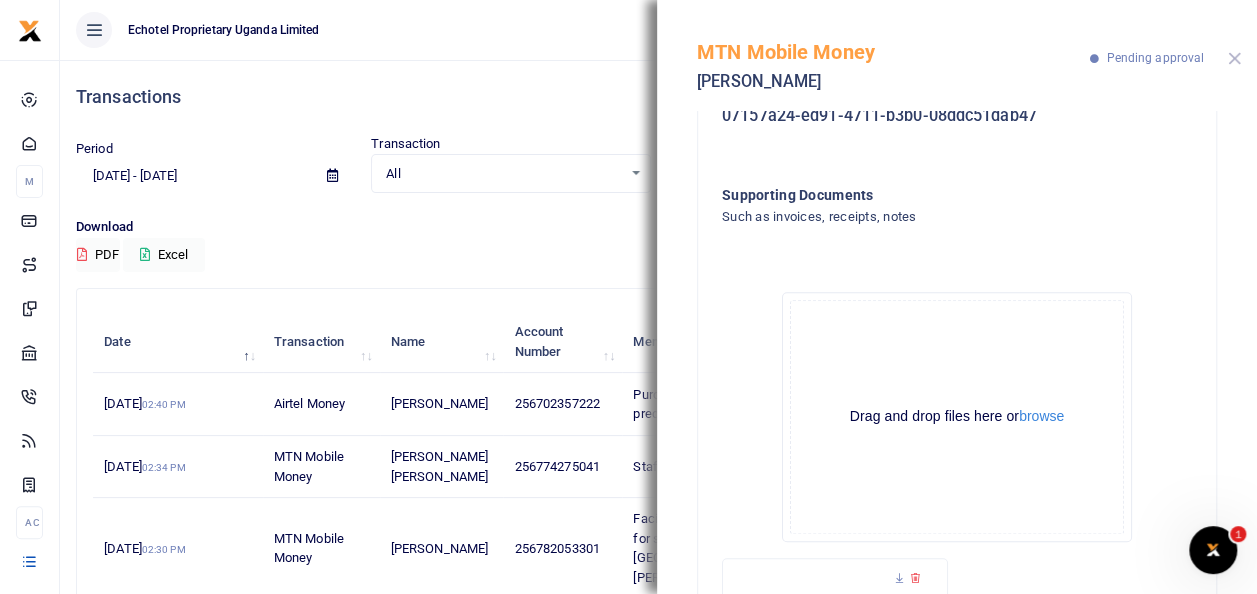 click at bounding box center (1234, 58) 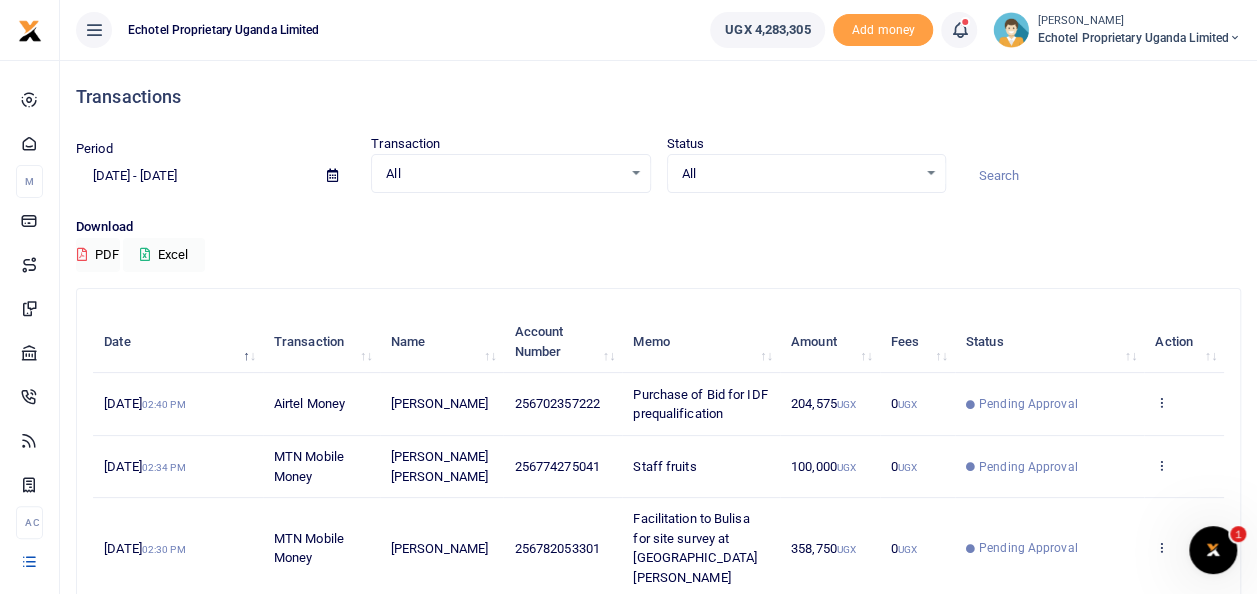 click on "All Select an option..." at bounding box center (510, 174) 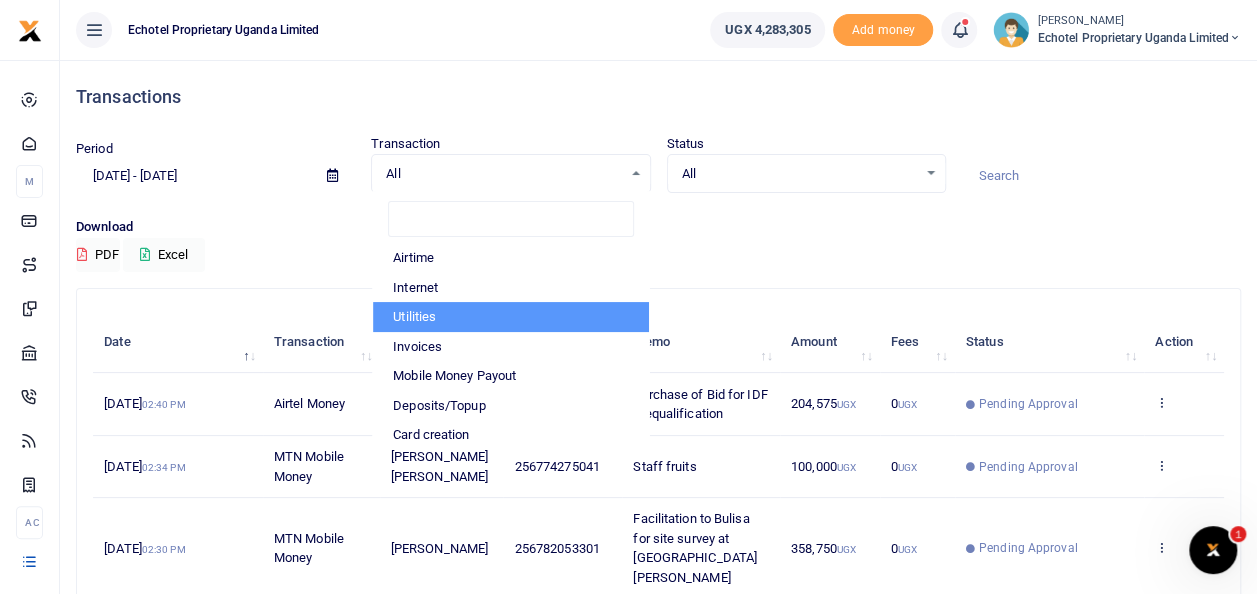 scroll, scrollTop: 30, scrollLeft: 0, axis: vertical 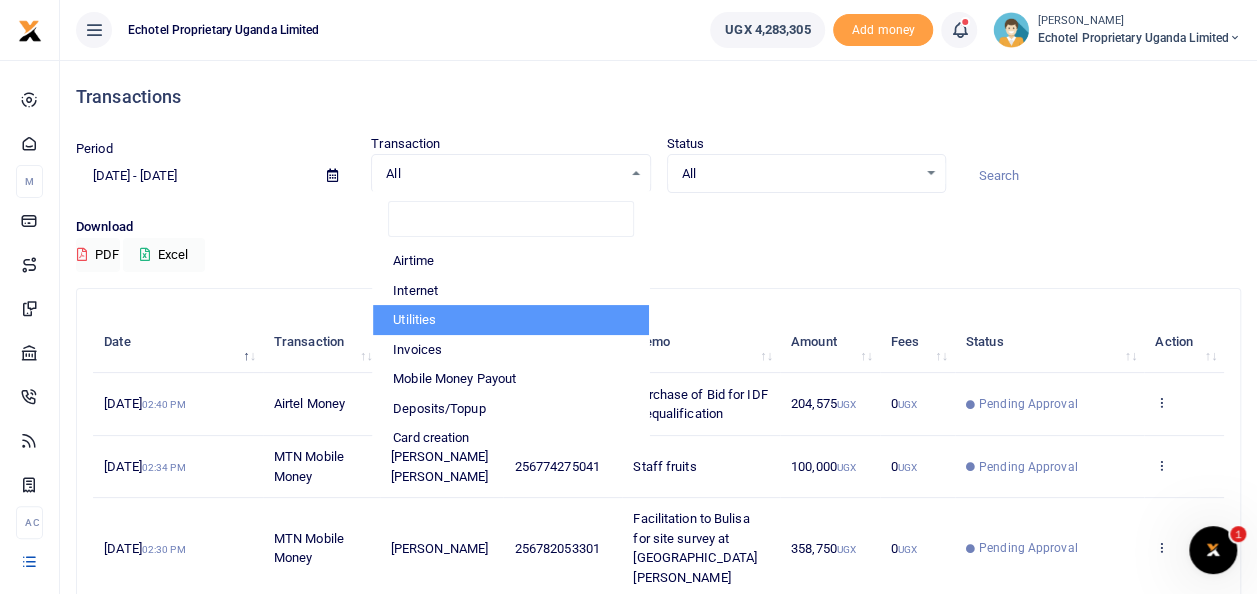 click on "All Select an option..." at bounding box center (806, 174) 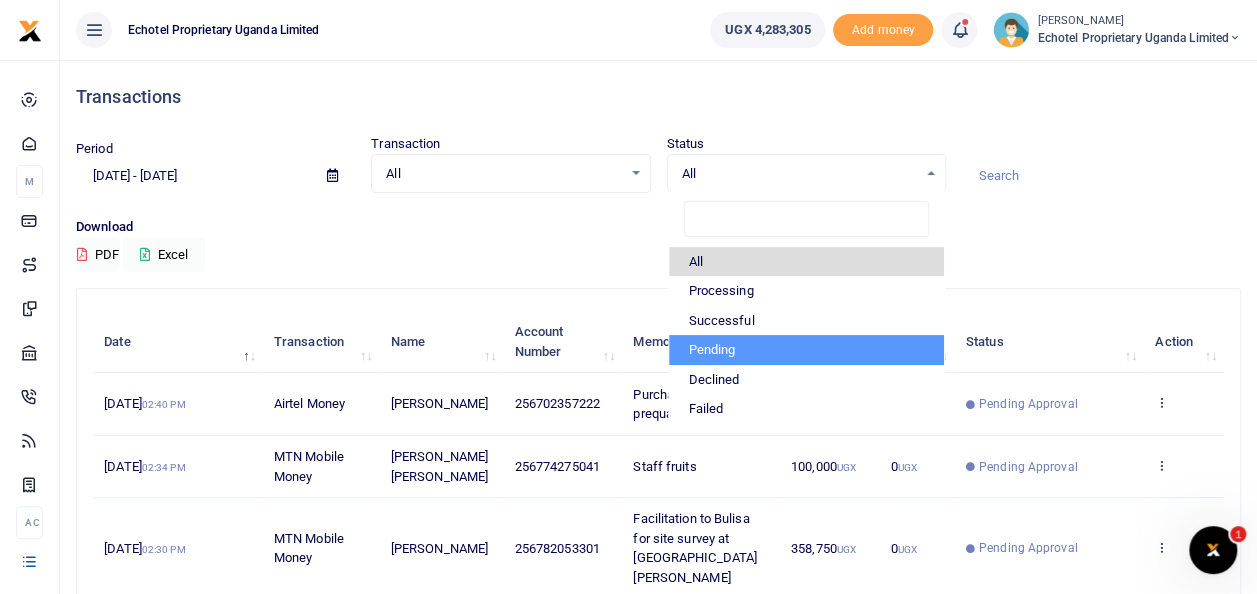click on "Pending" at bounding box center [806, 350] 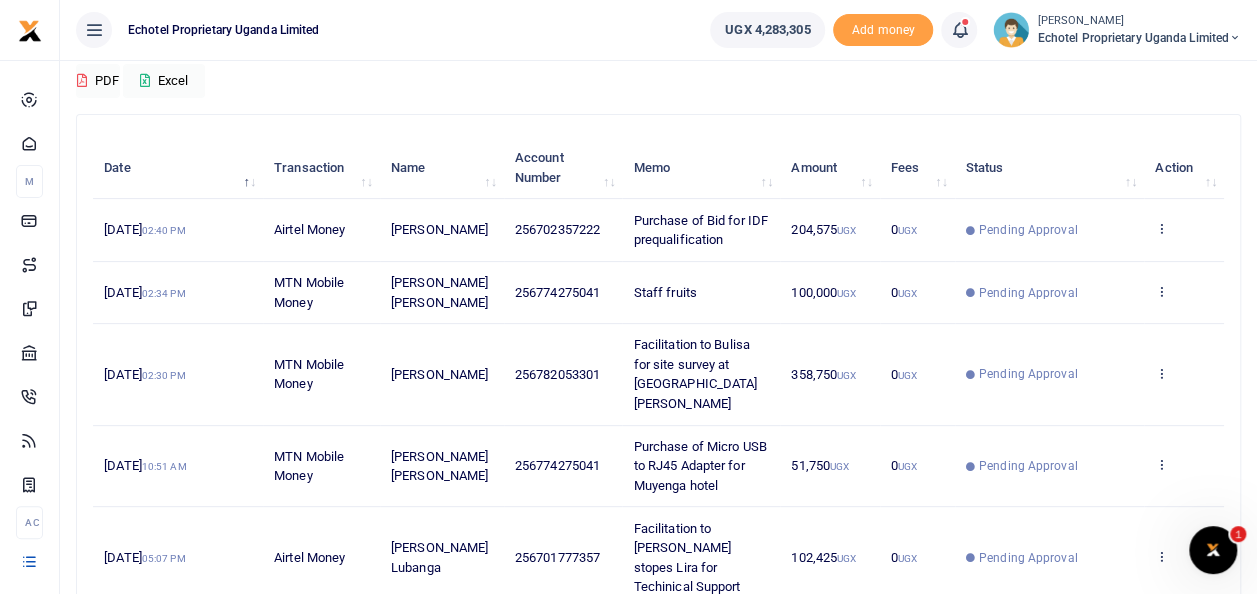 scroll, scrollTop: 174, scrollLeft: 0, axis: vertical 